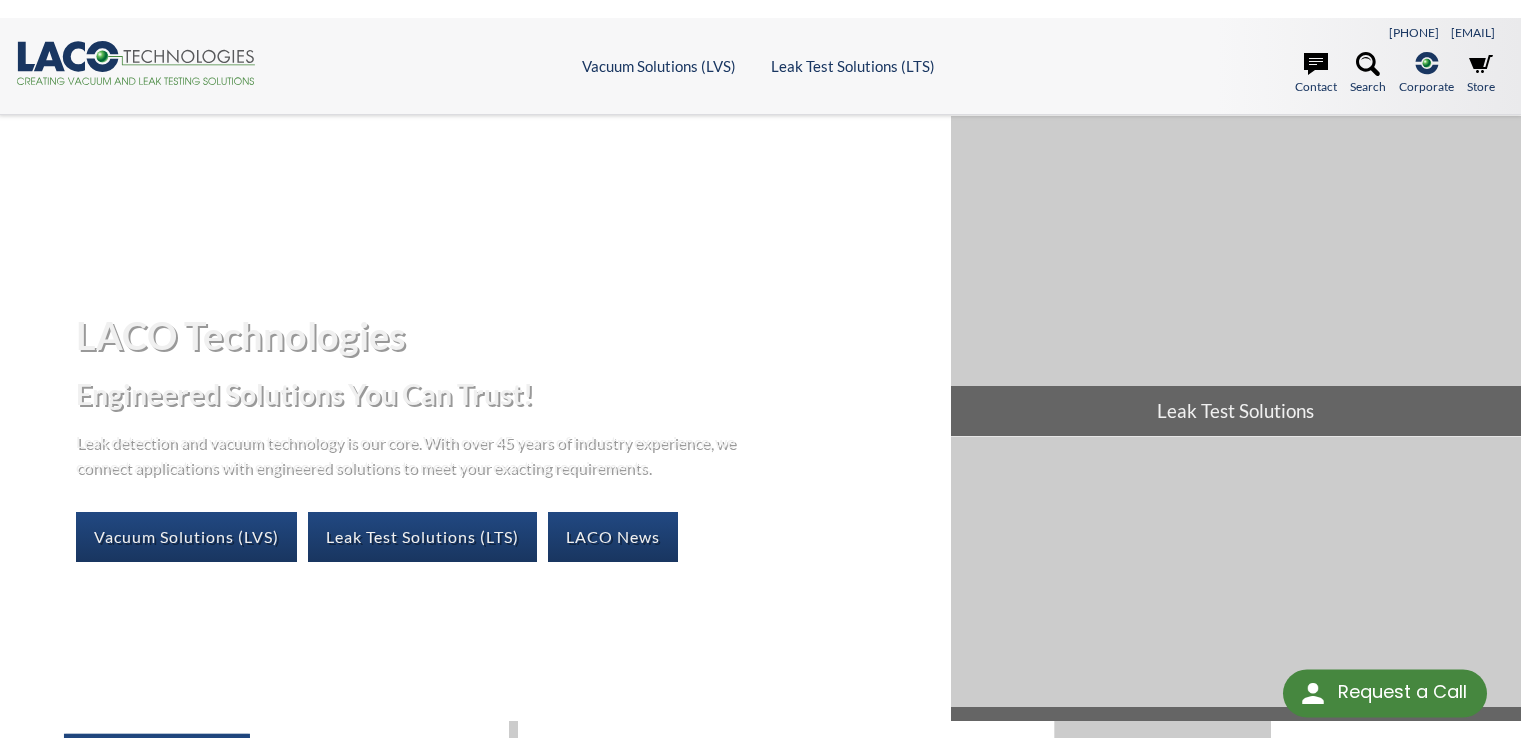 scroll, scrollTop: 0, scrollLeft: 0, axis: both 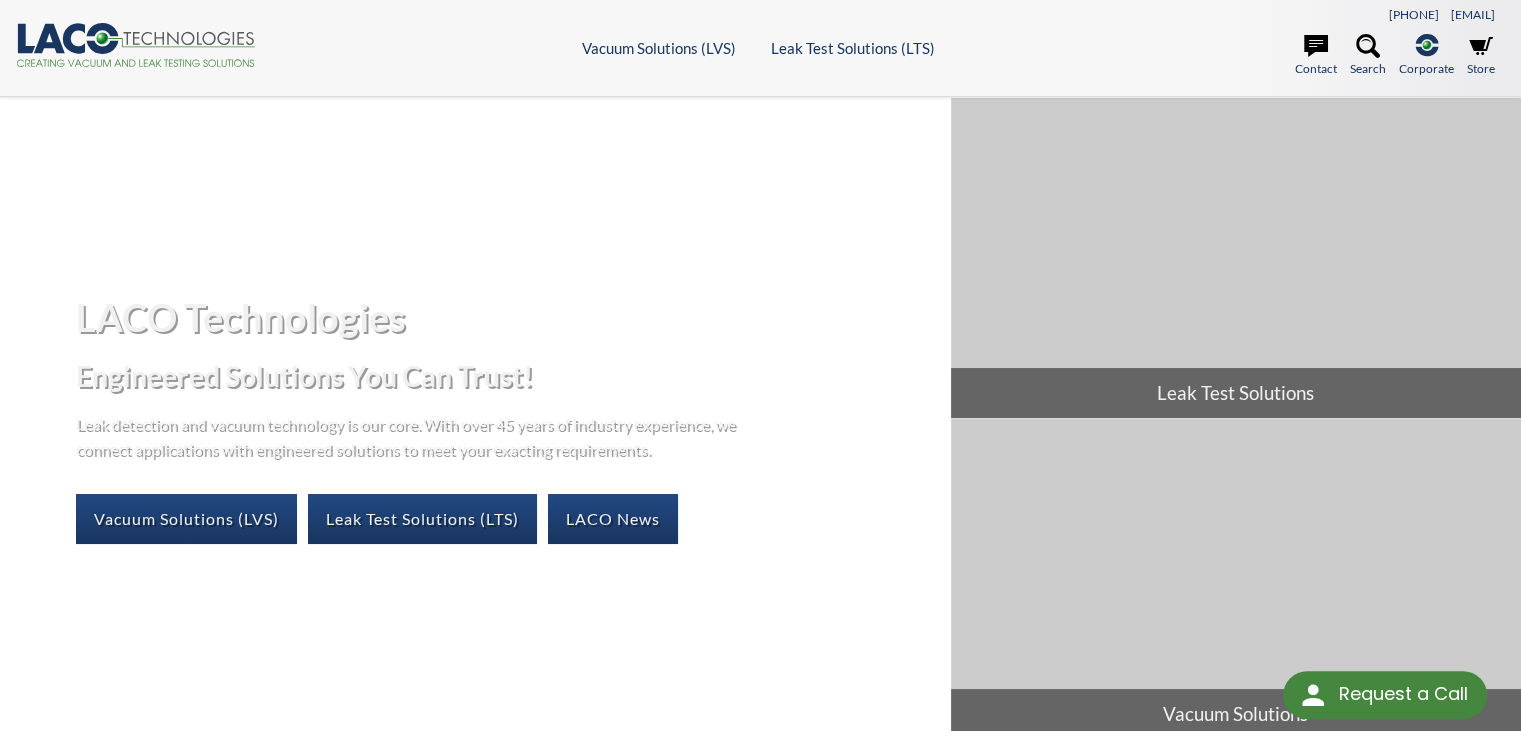 select 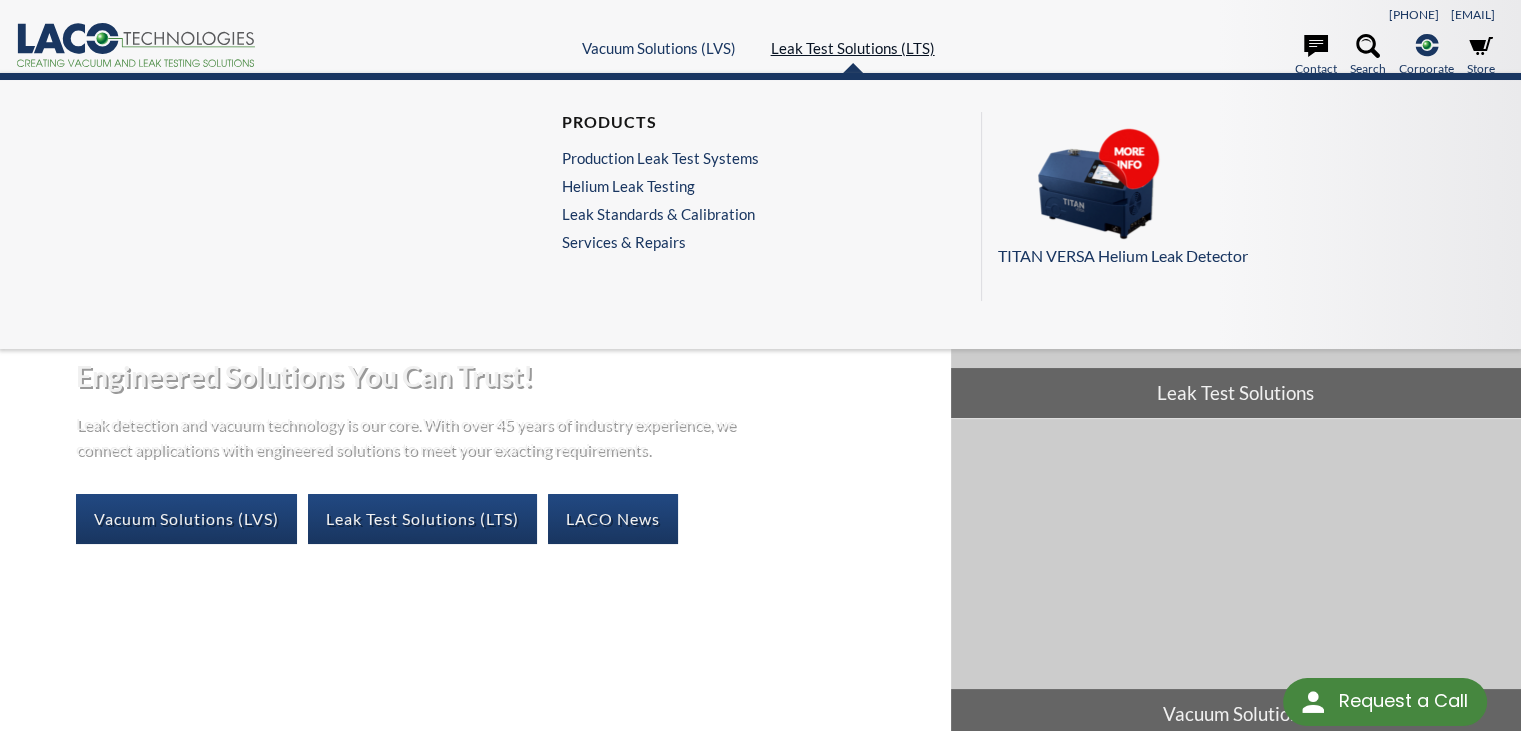 click on "Leak Test Solutions (LTS)" at bounding box center [853, 48] 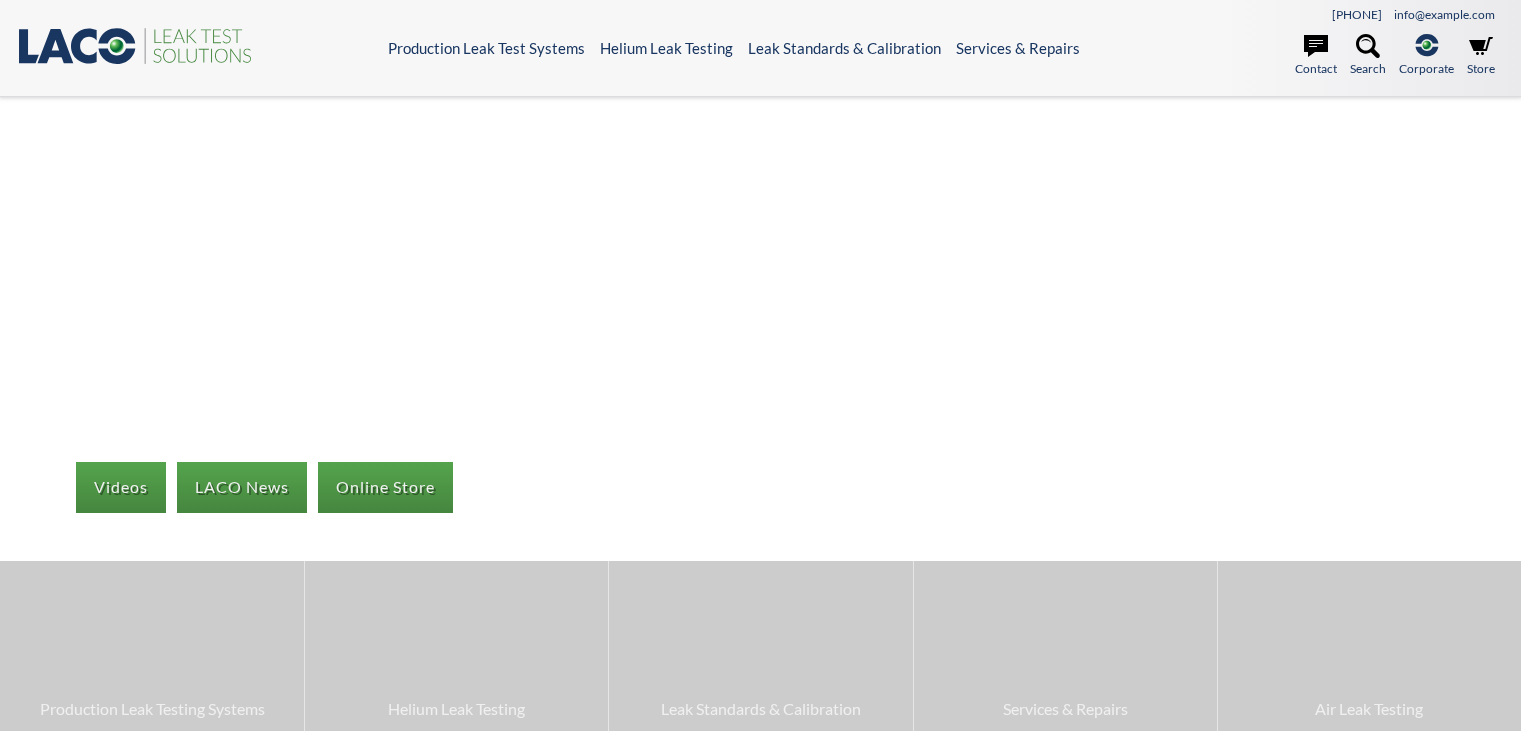 scroll, scrollTop: 0, scrollLeft: 0, axis: both 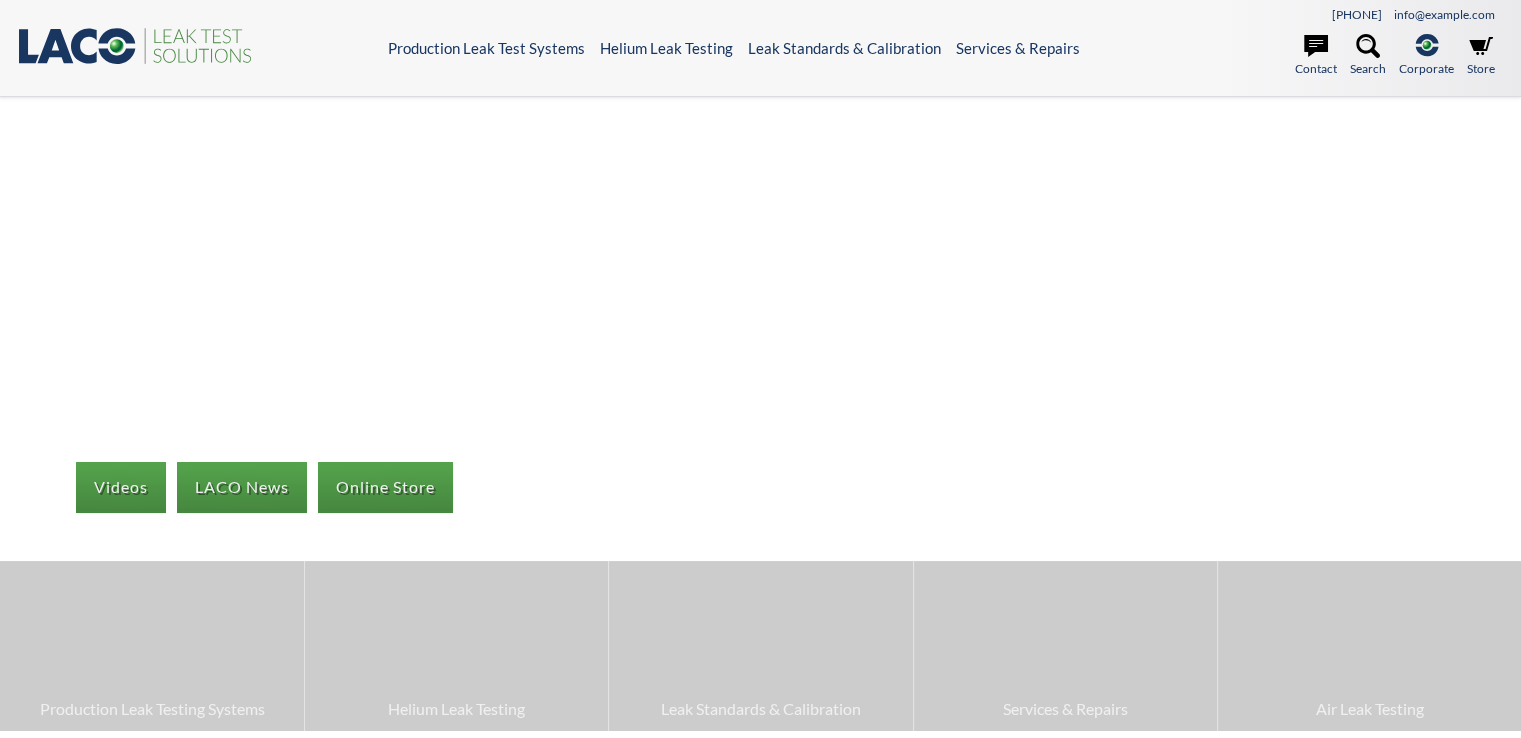 select 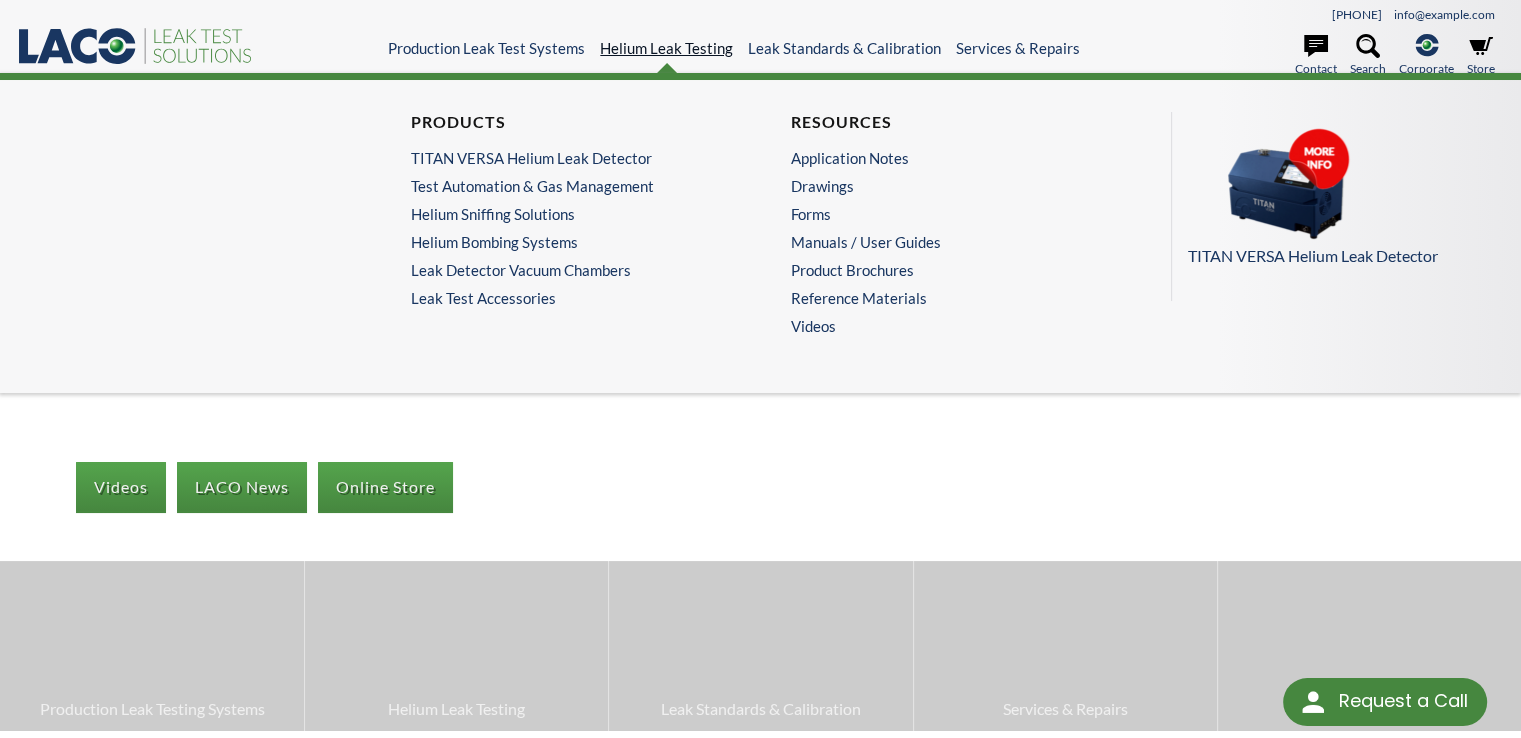 click on "Helium Leak Testing" at bounding box center (666, 48) 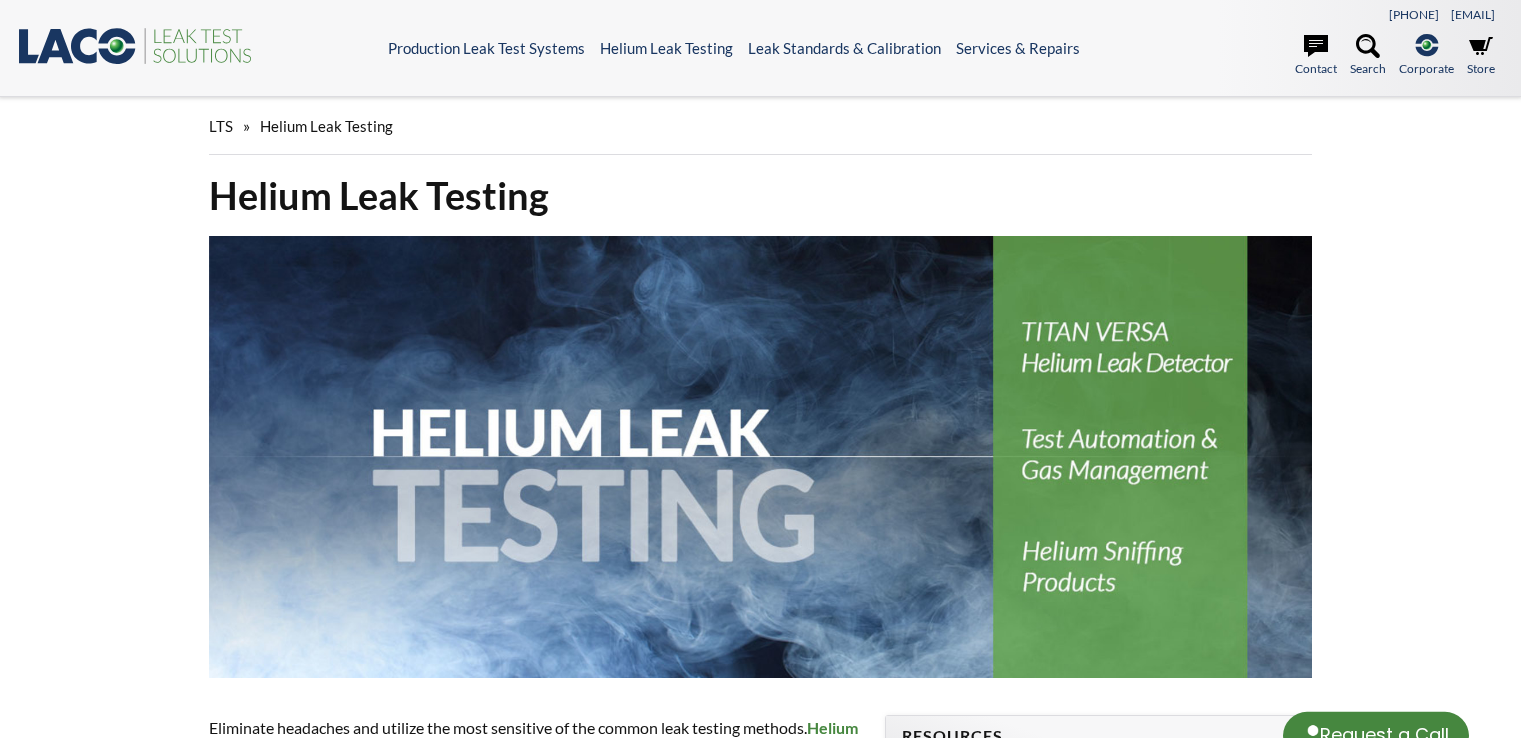 scroll, scrollTop: 0, scrollLeft: 0, axis: both 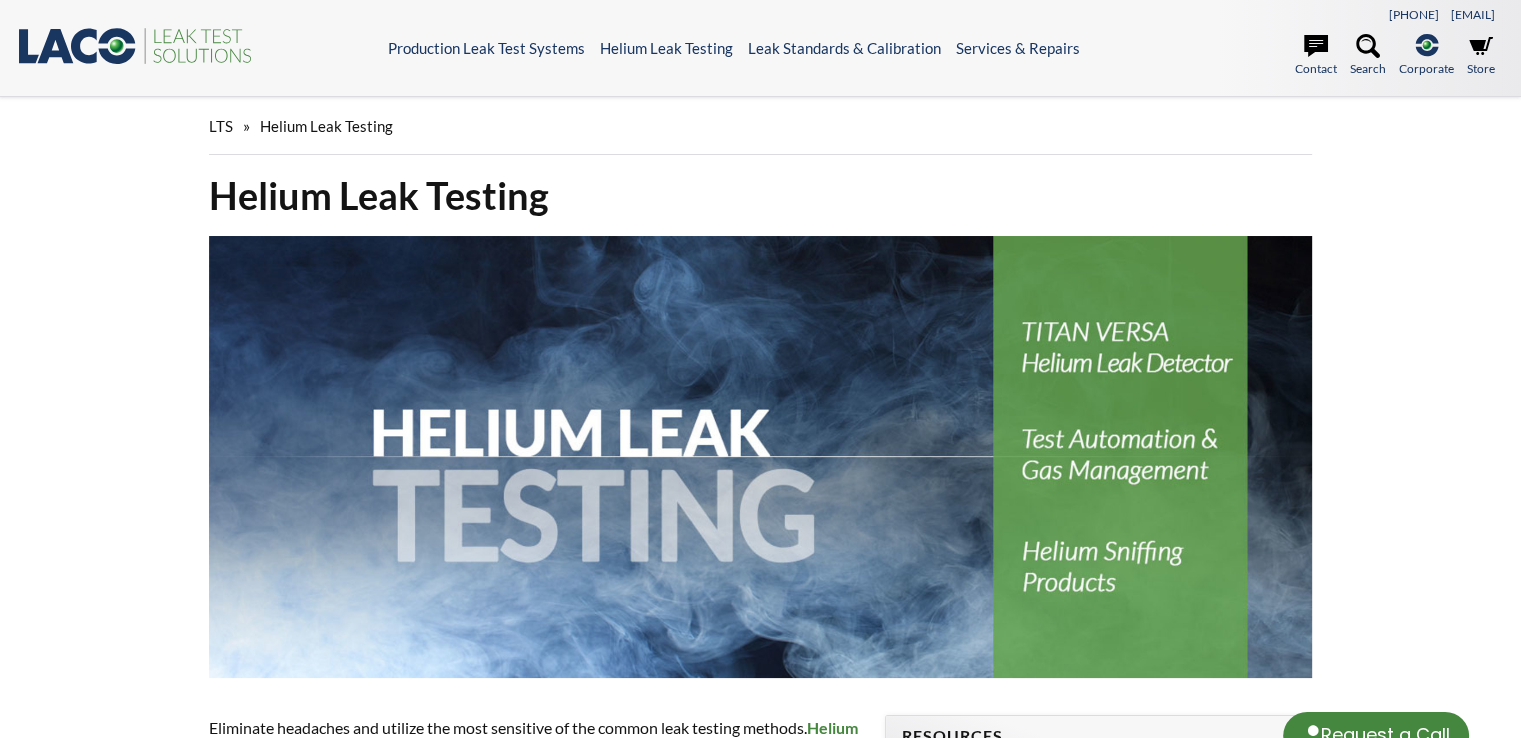select 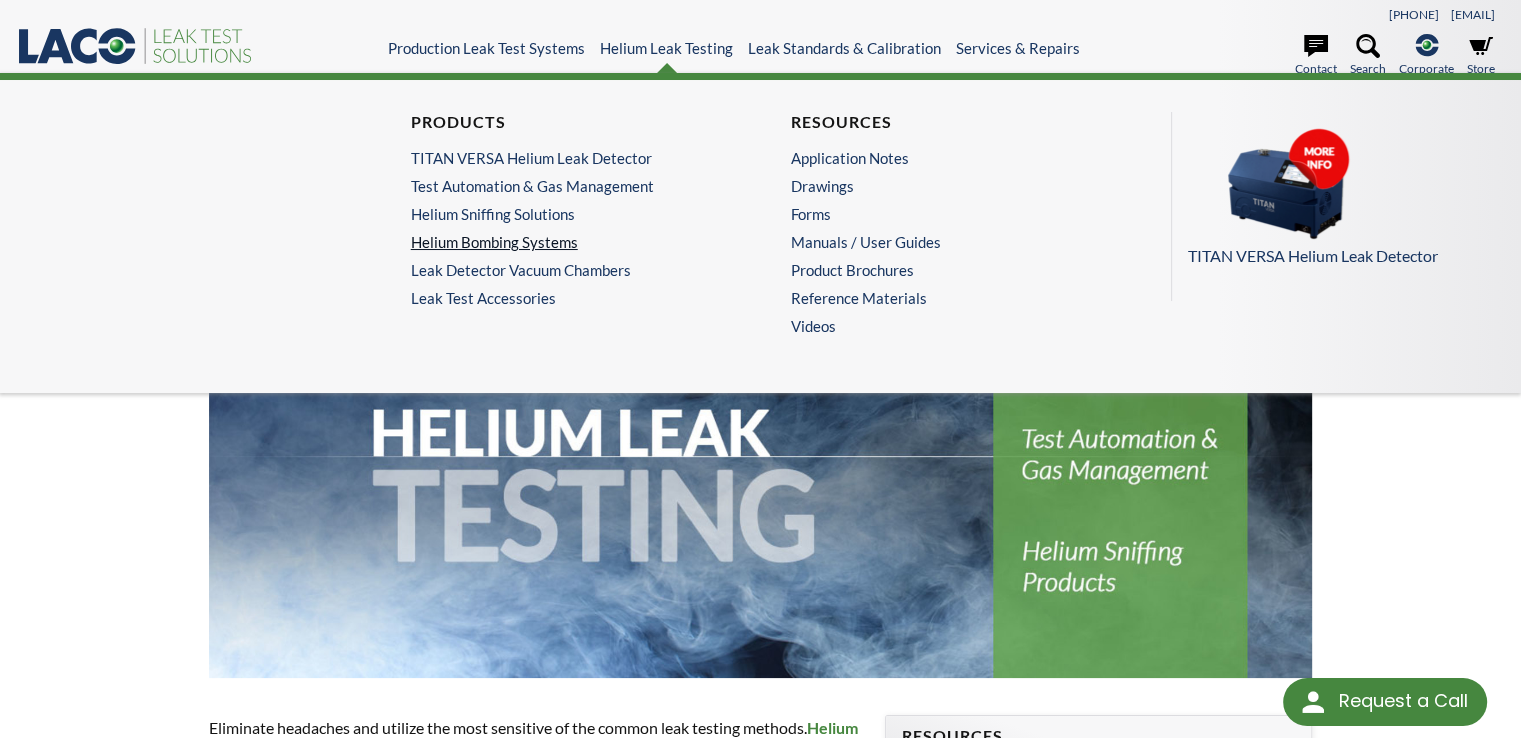 click on "Helium Bombing Systems" at bounding box center (565, 242) 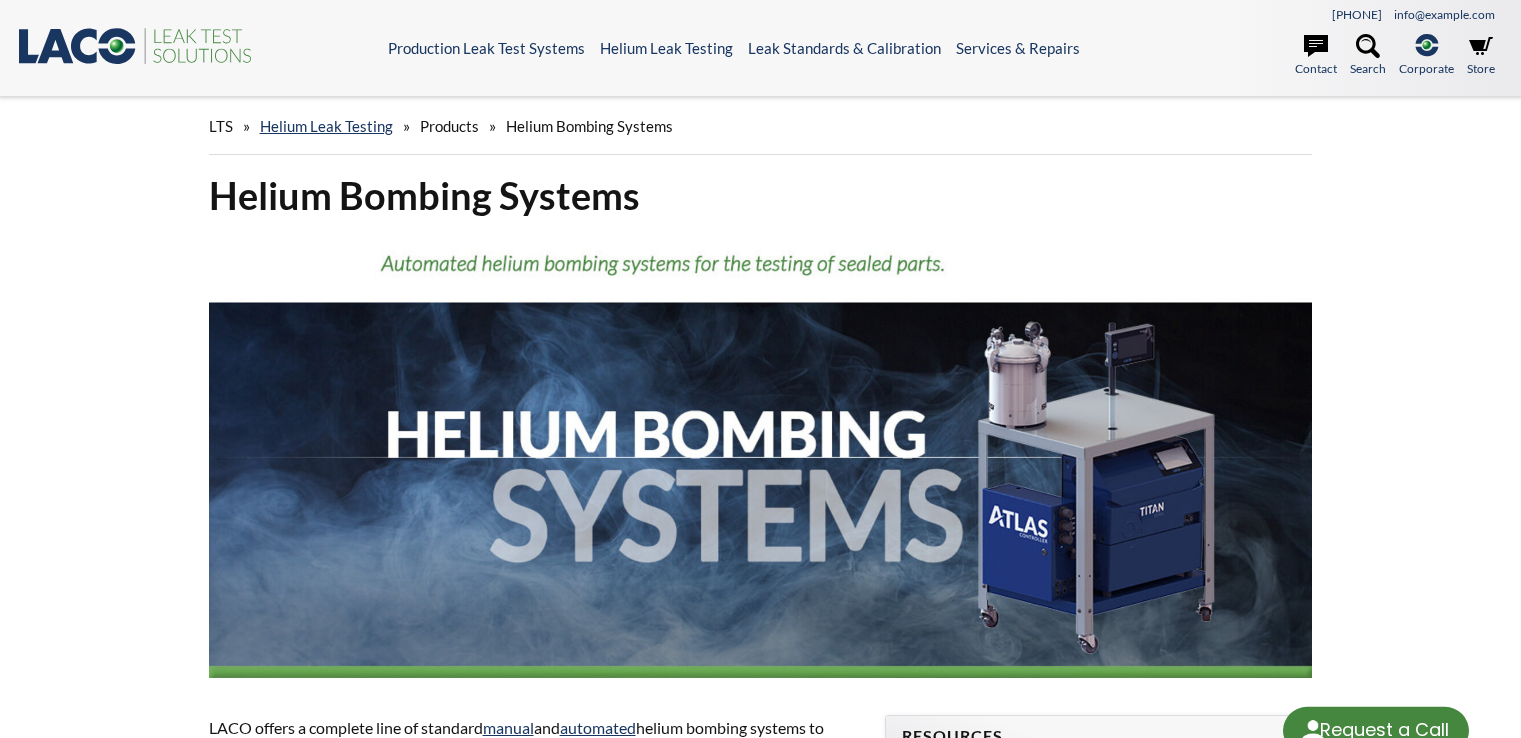 scroll, scrollTop: 0, scrollLeft: 0, axis: both 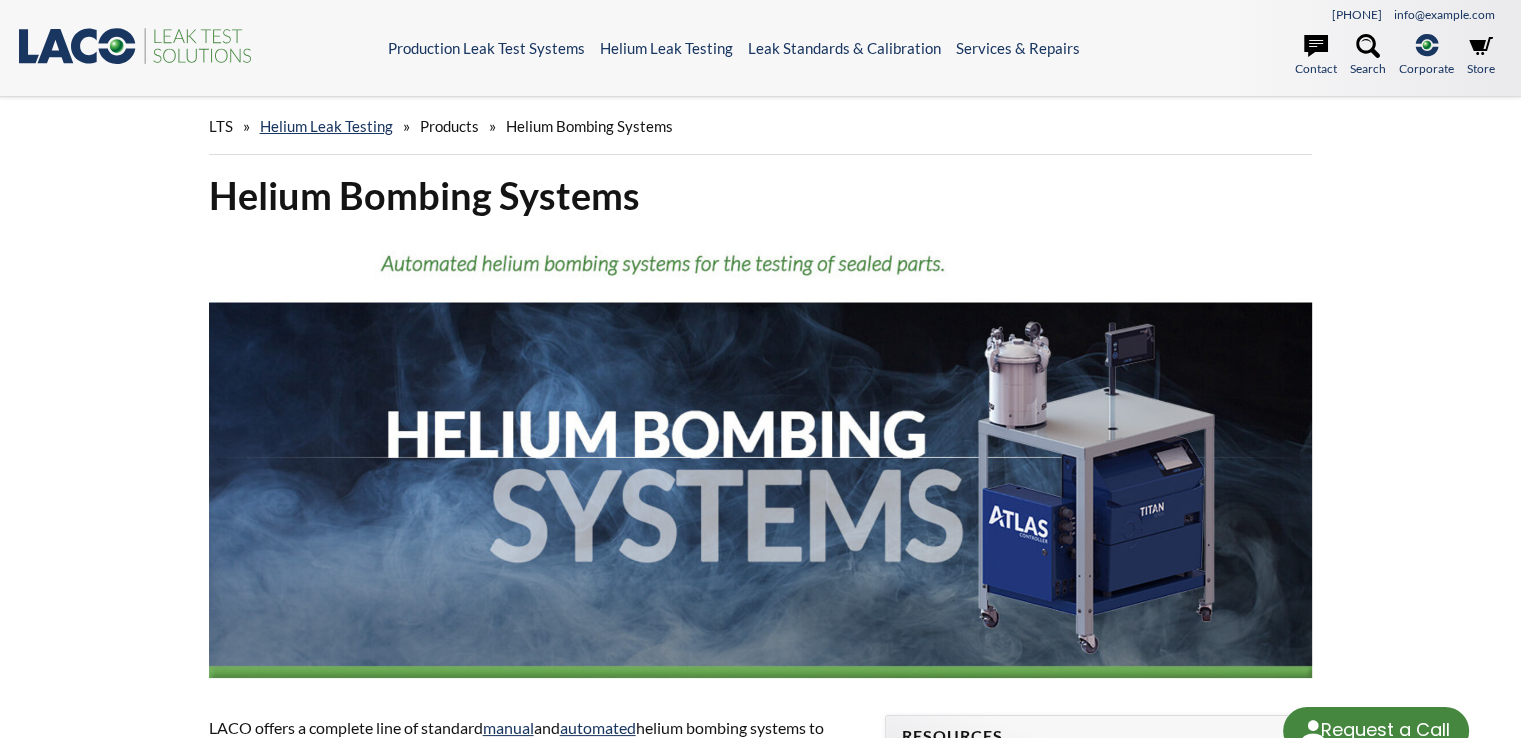 select 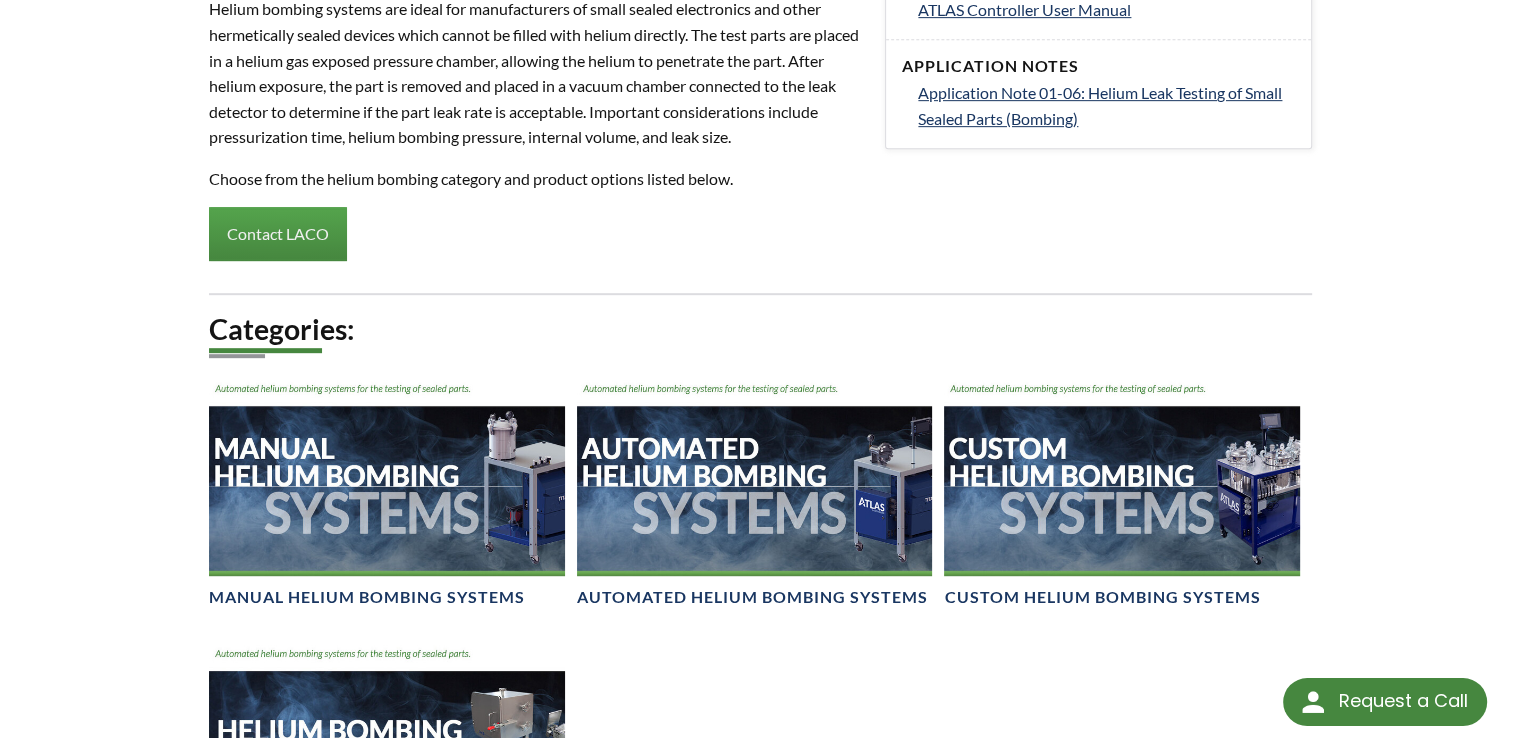 scroll, scrollTop: 1200, scrollLeft: 0, axis: vertical 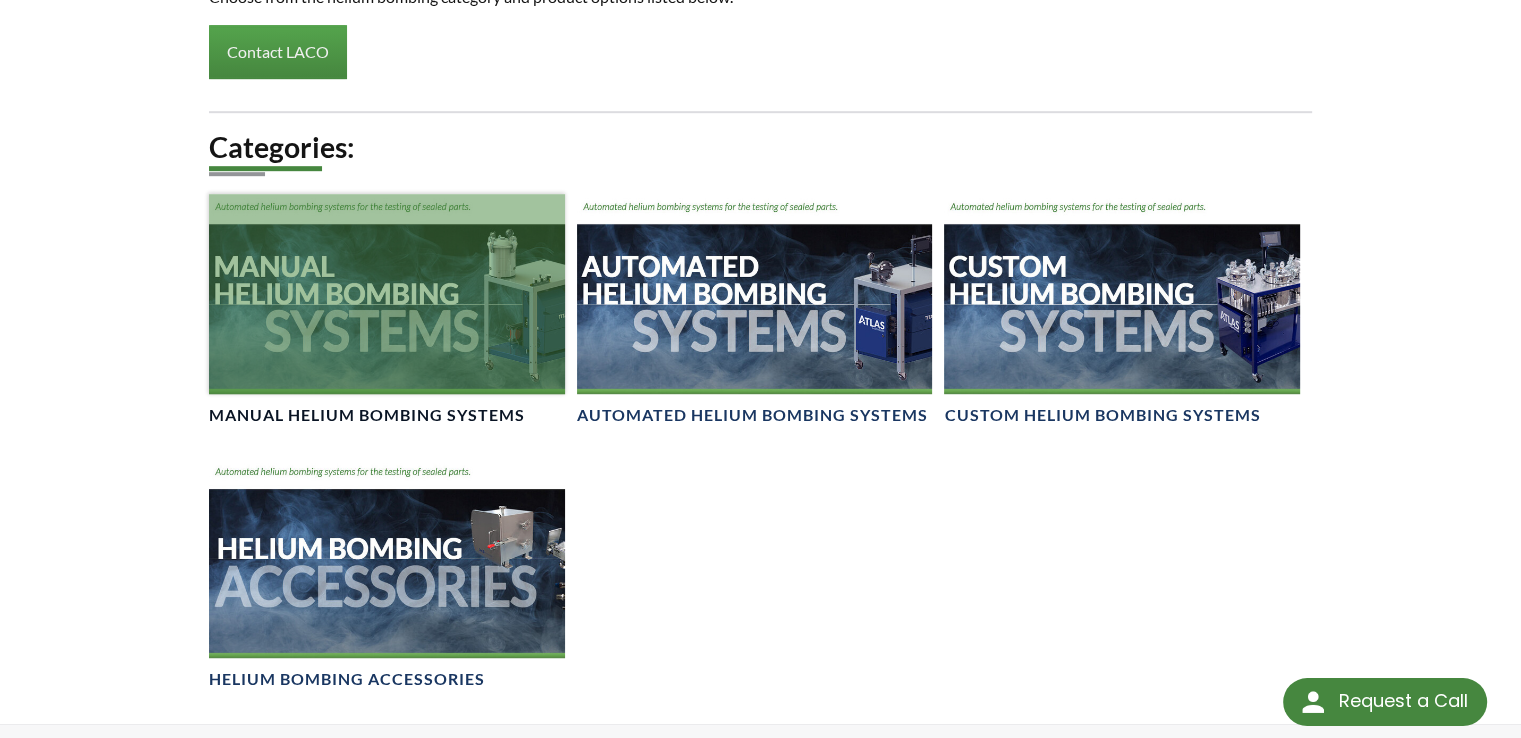 click at bounding box center (387, 294) 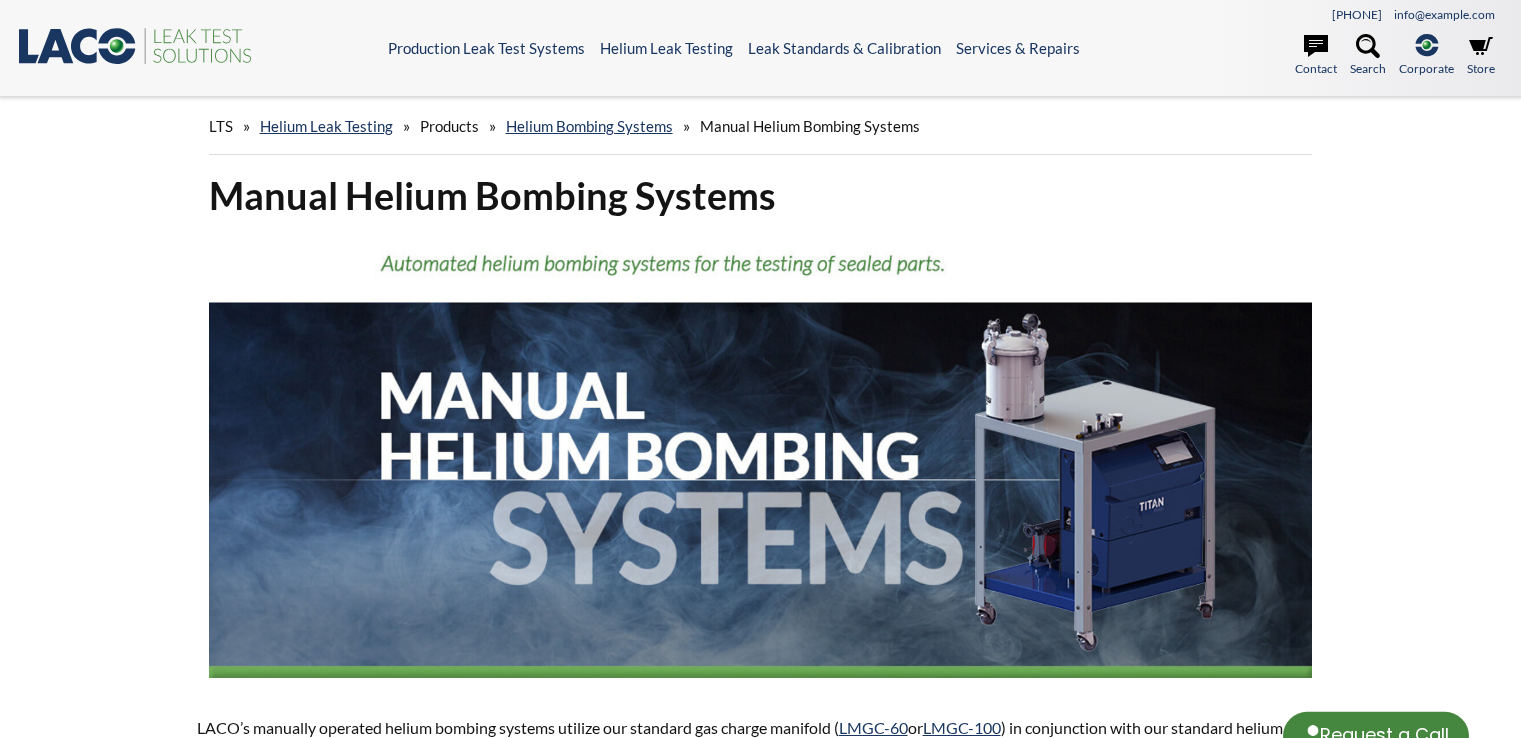 scroll, scrollTop: 0, scrollLeft: 0, axis: both 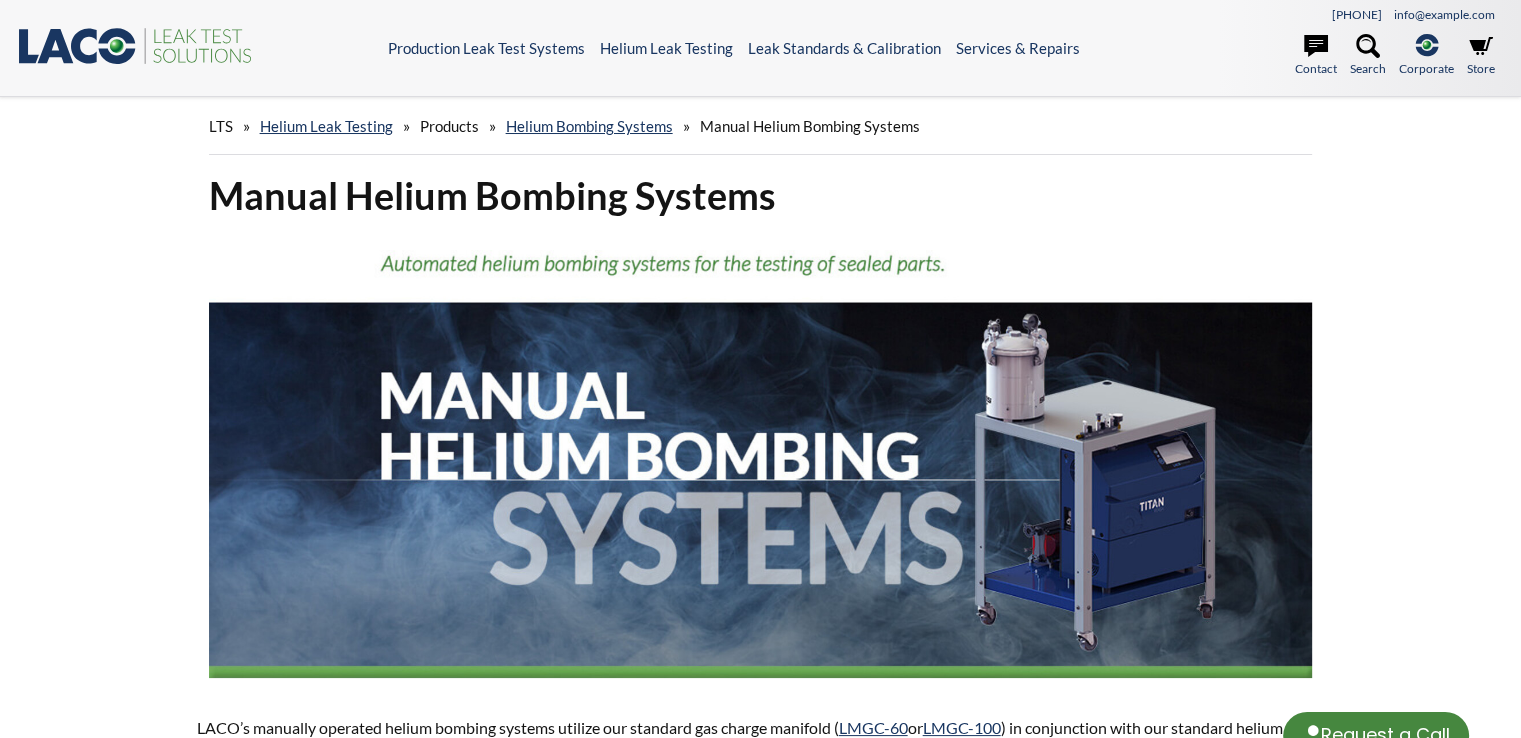 select 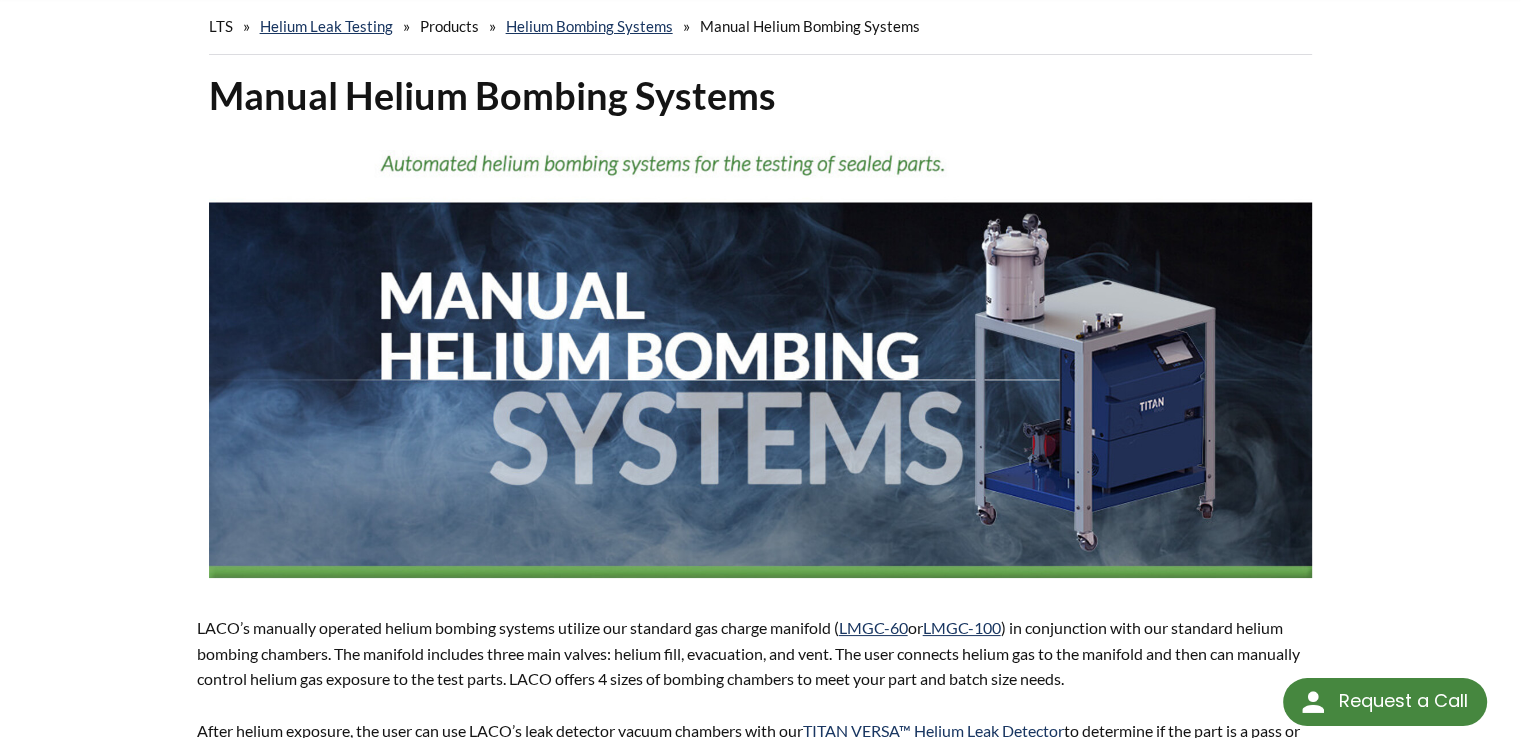 scroll, scrollTop: 0, scrollLeft: 0, axis: both 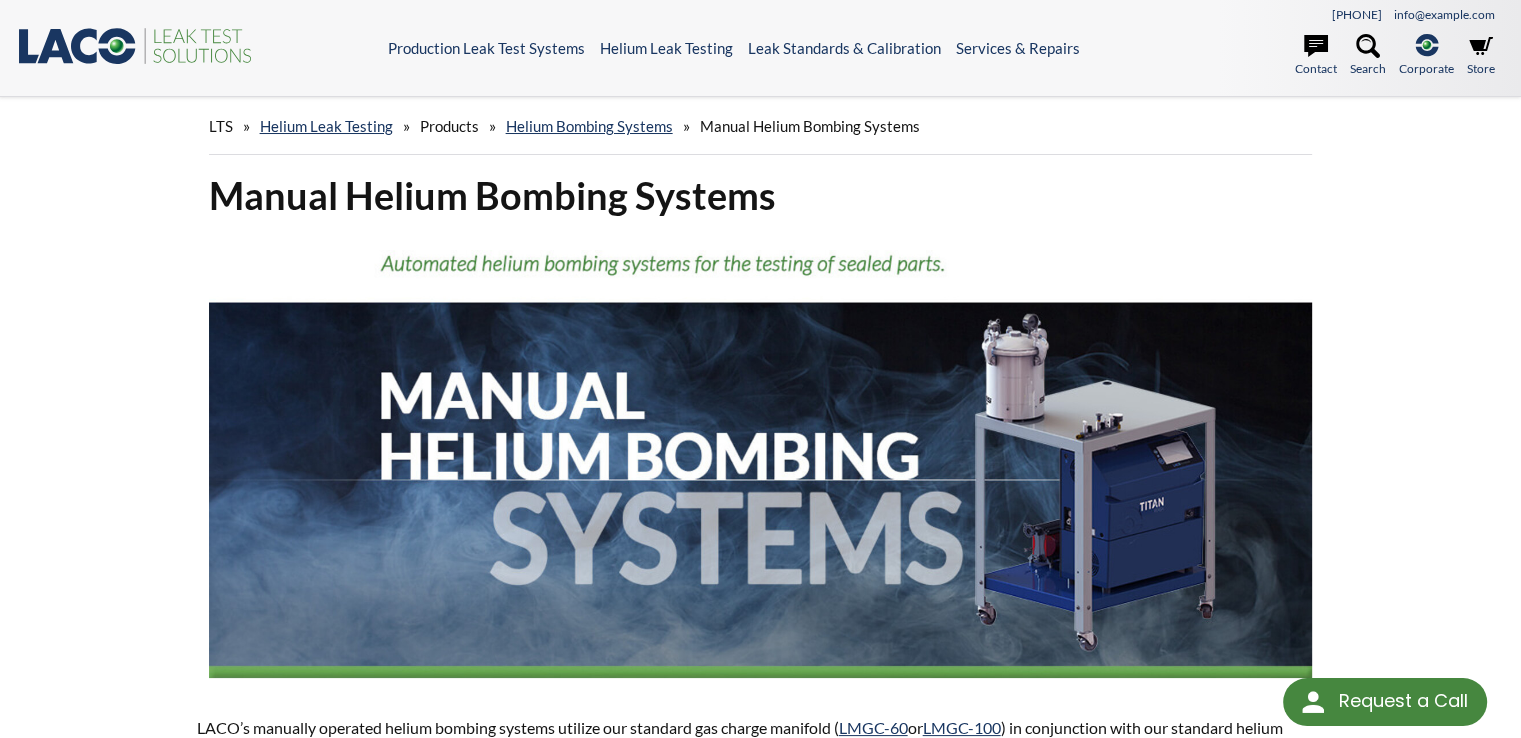 click on "Products" at bounding box center [449, 126] 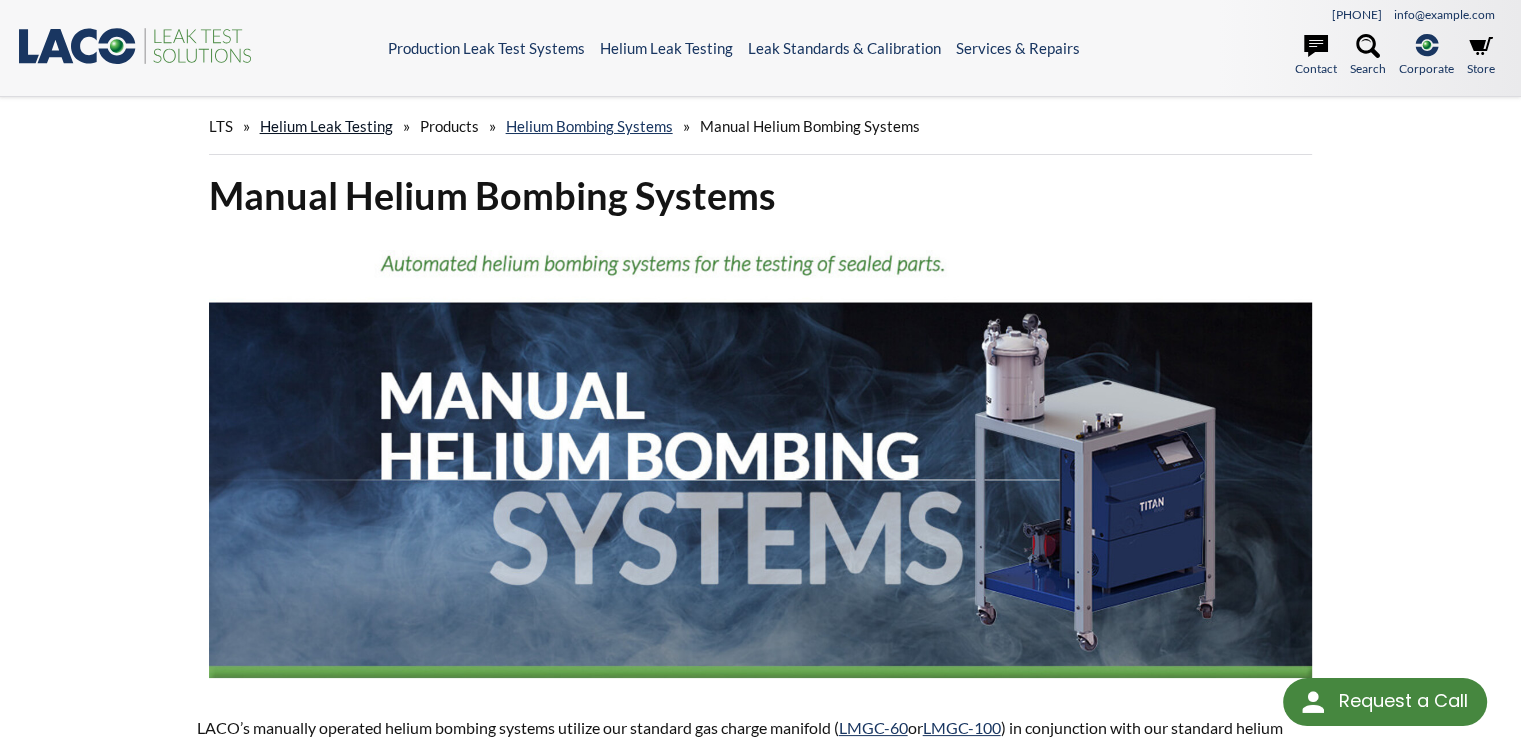 click on "Helium Leak Testing" at bounding box center [326, 126] 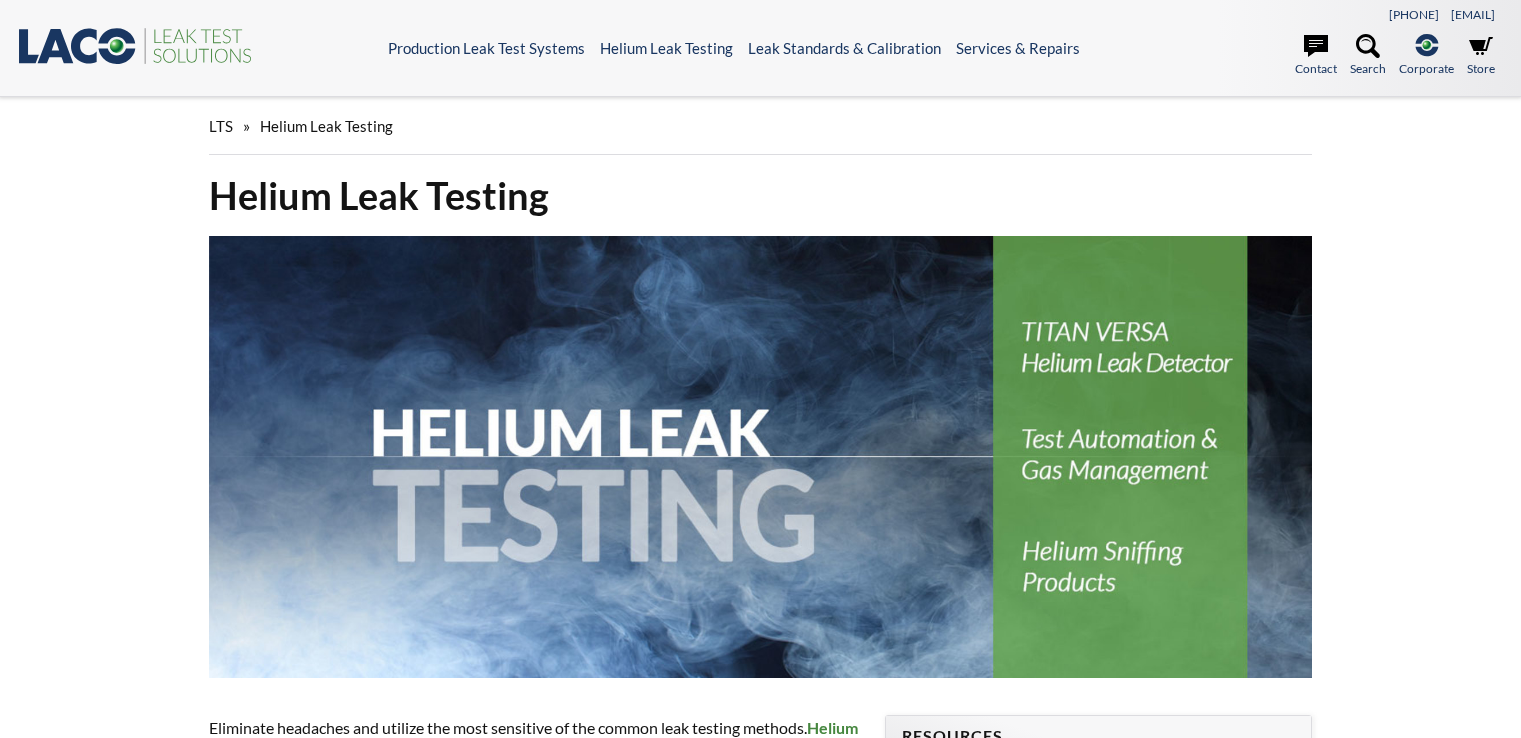 scroll, scrollTop: 0, scrollLeft: 0, axis: both 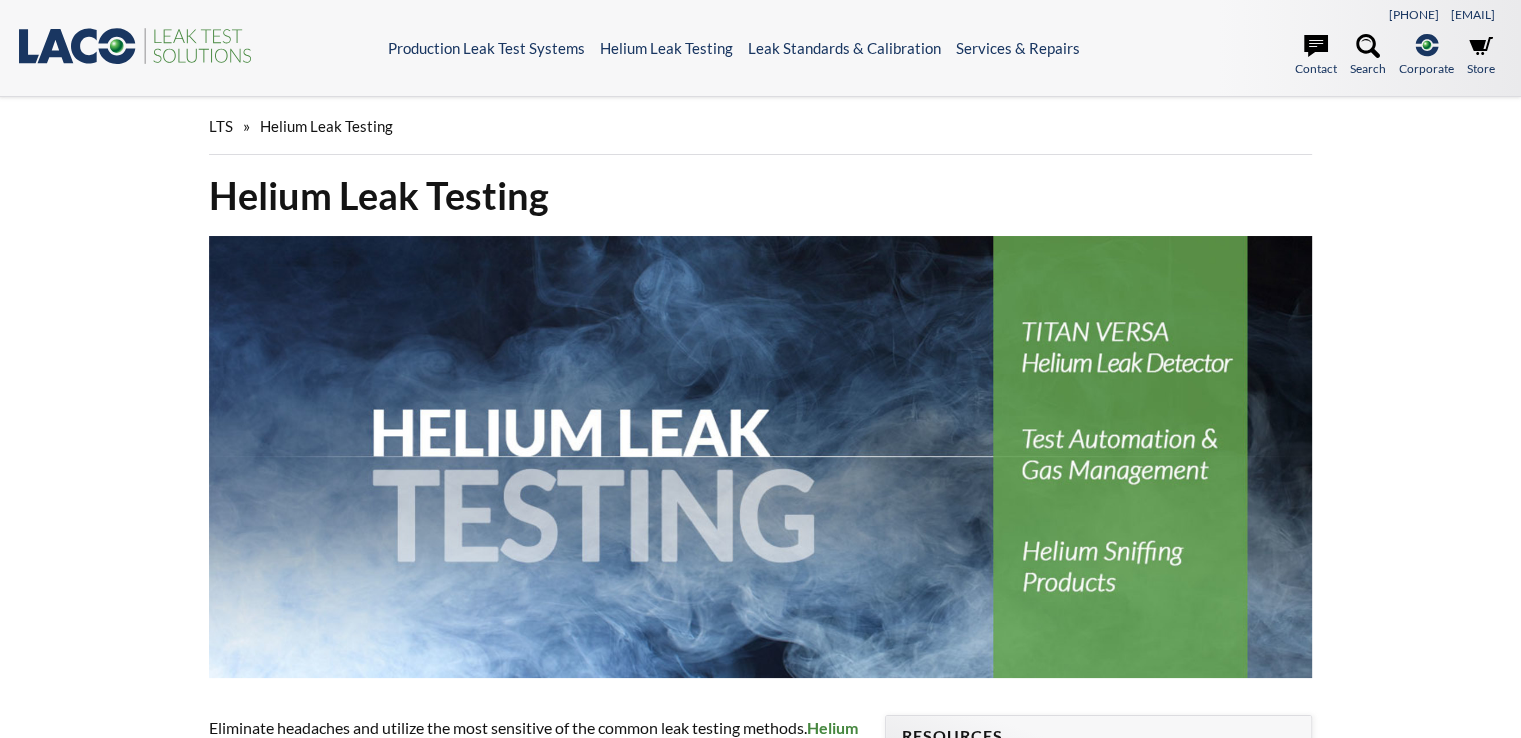 select 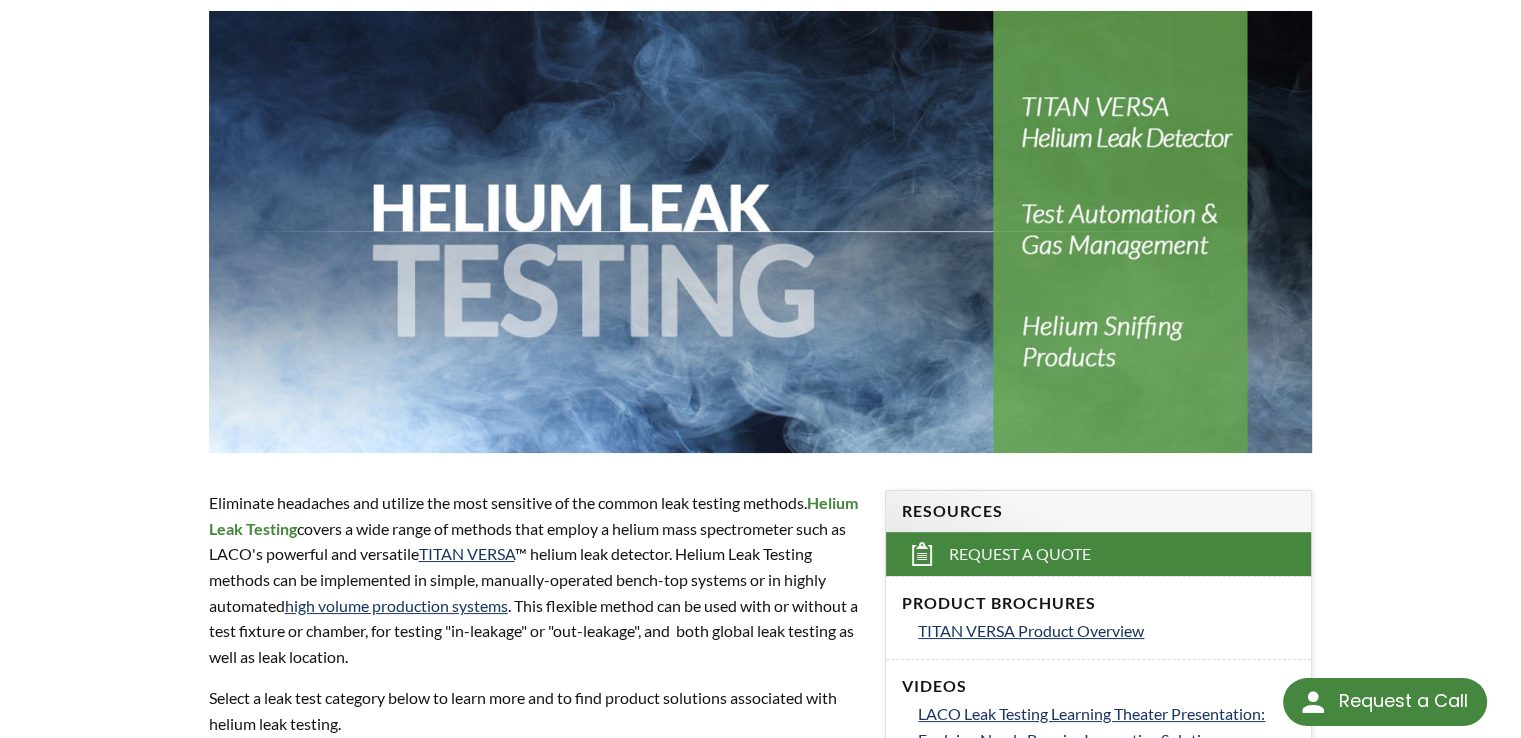 scroll, scrollTop: 0, scrollLeft: 0, axis: both 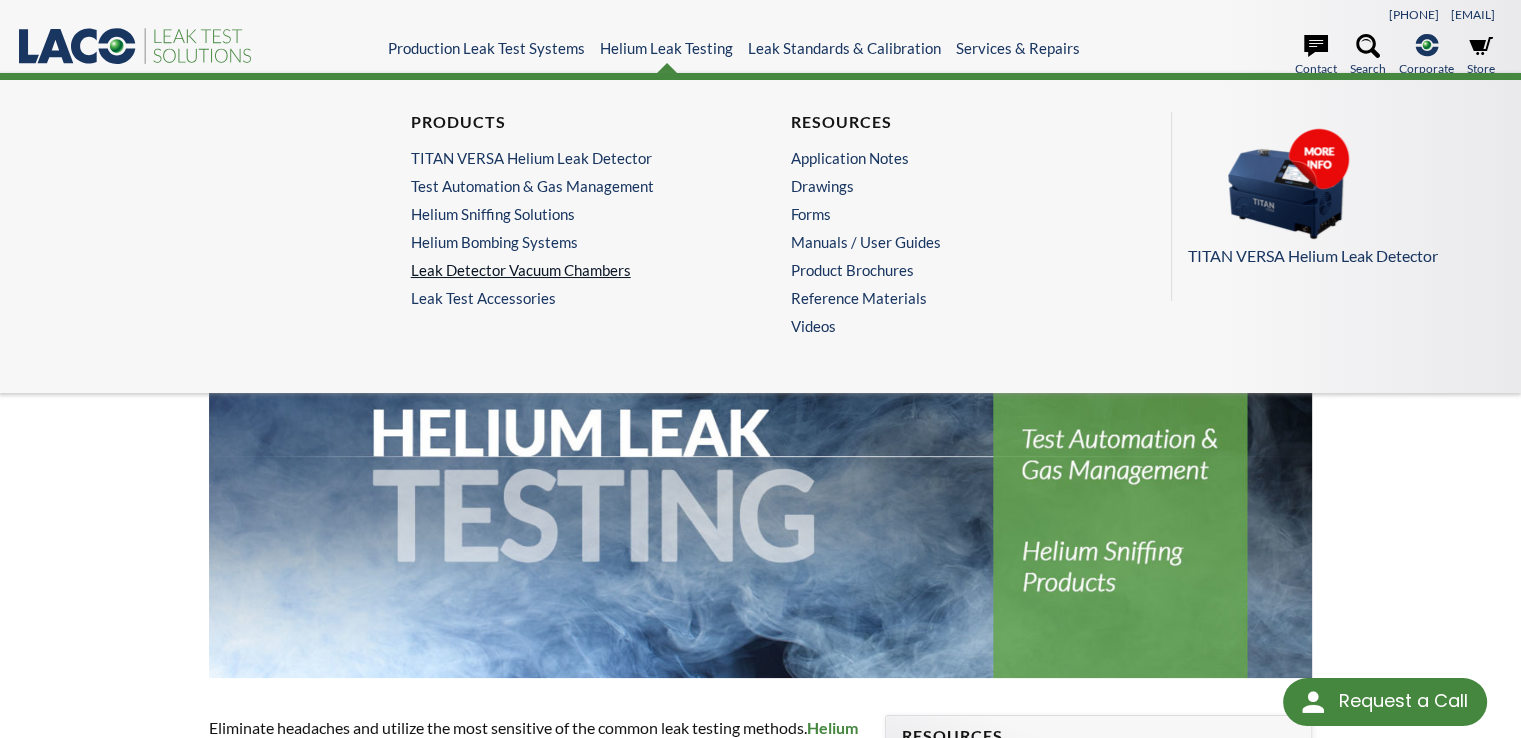 click on "Leak Detector Vacuum Chambers" at bounding box center (565, 270) 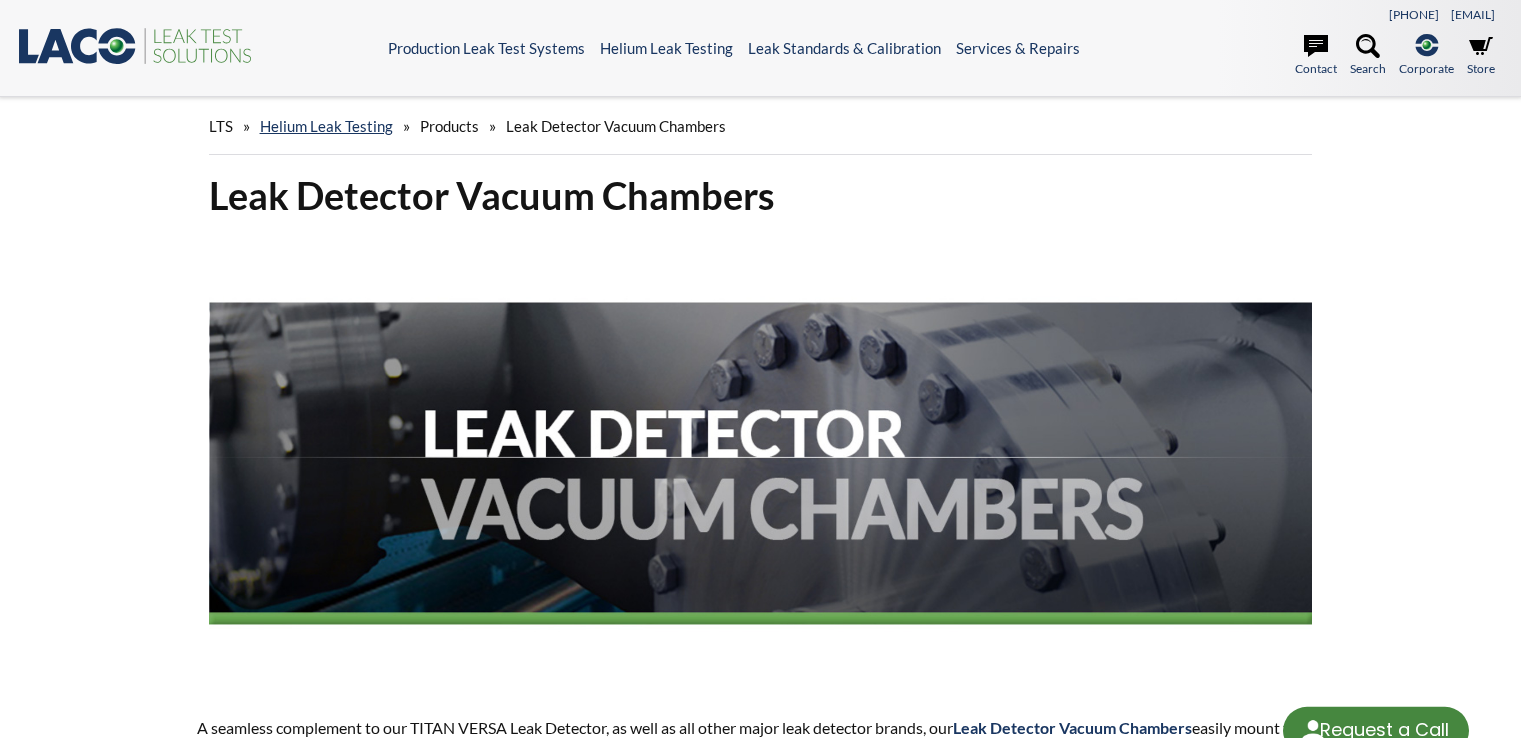 scroll, scrollTop: 0, scrollLeft: 0, axis: both 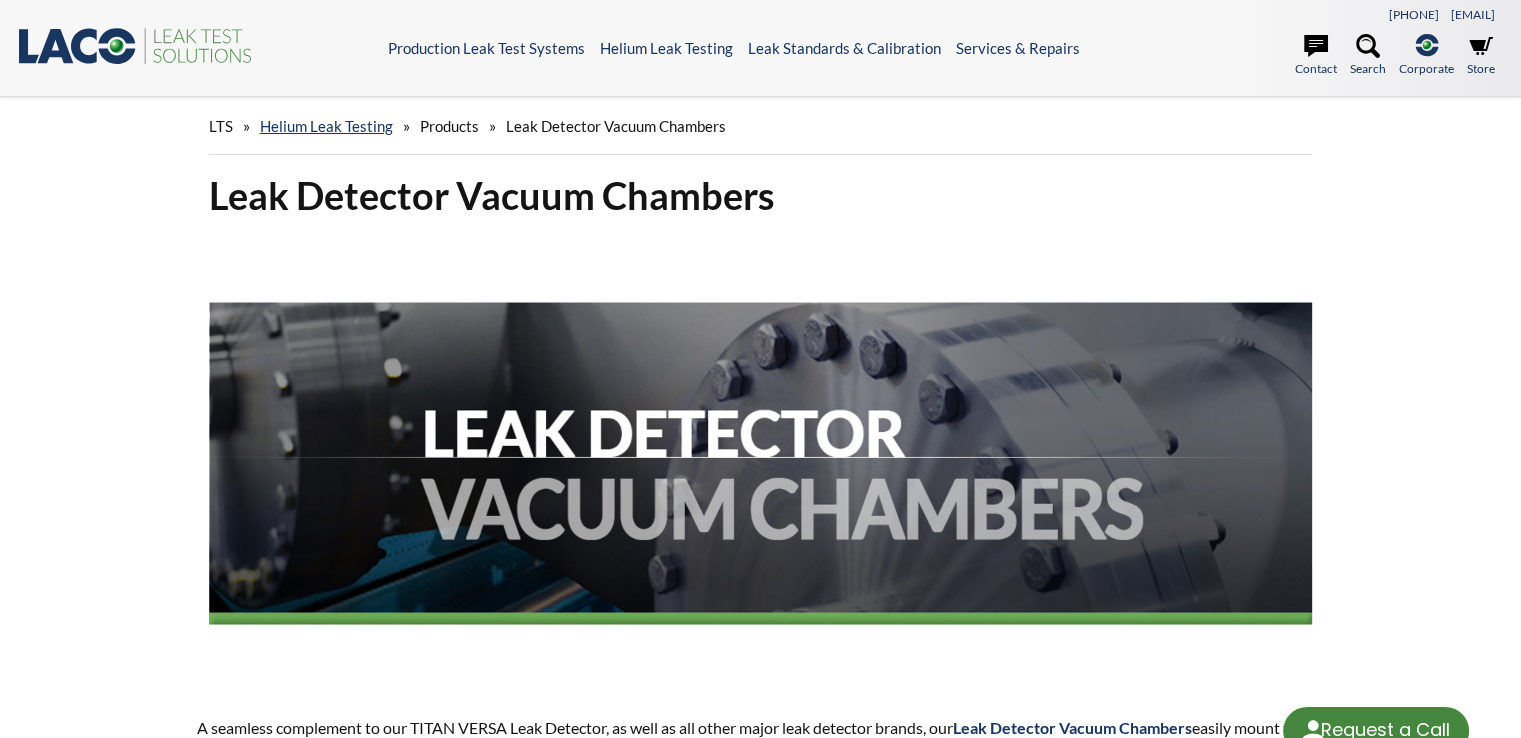 select 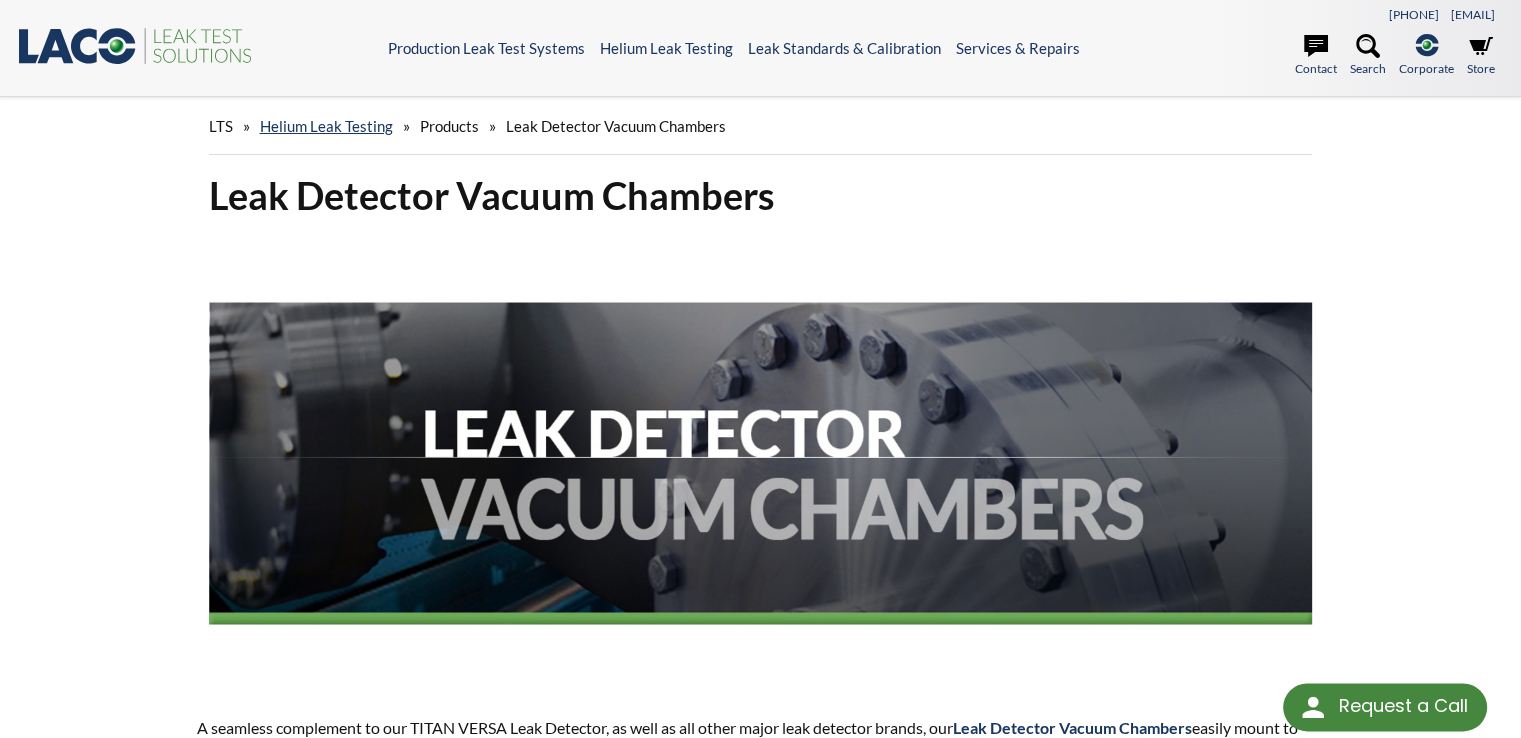 scroll, scrollTop: 0, scrollLeft: 0, axis: both 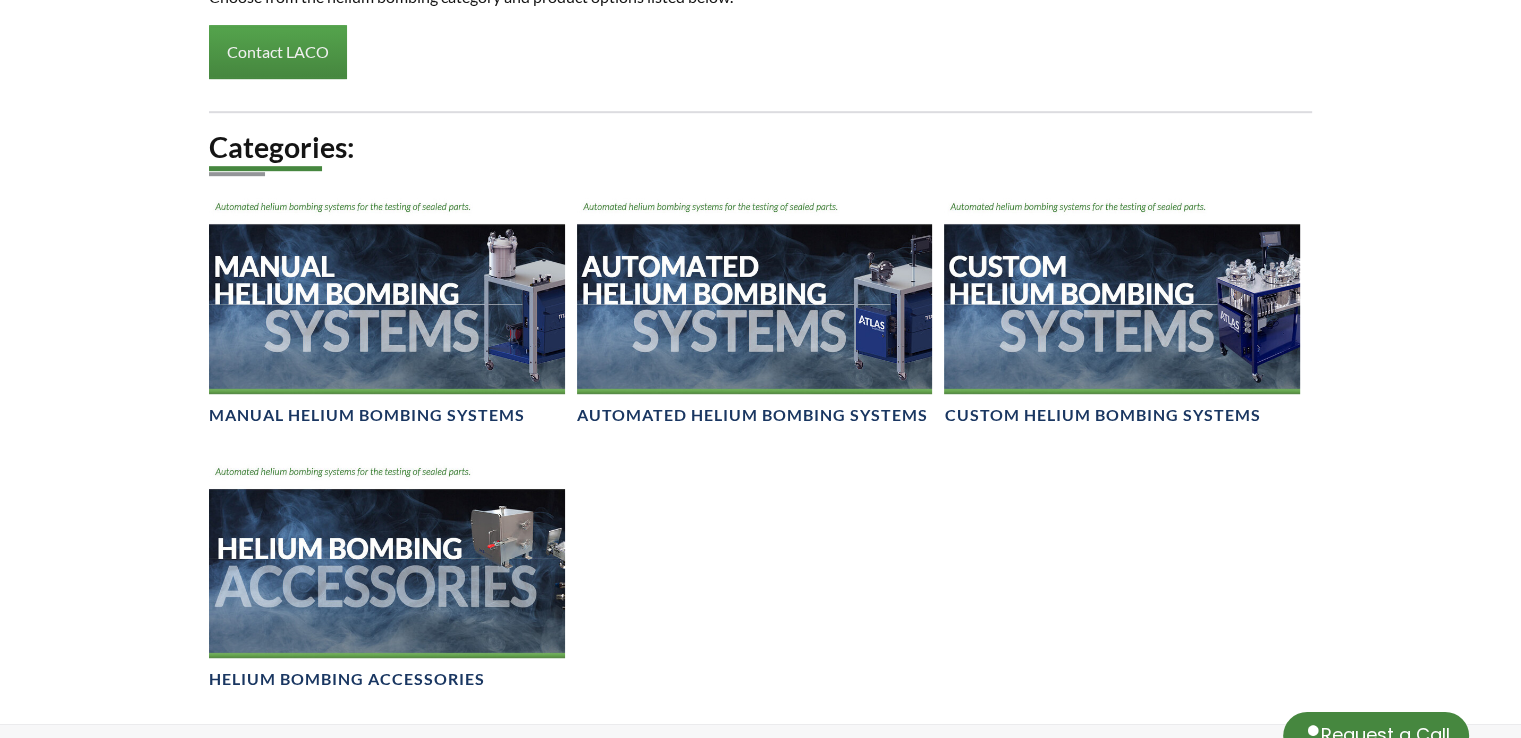 select 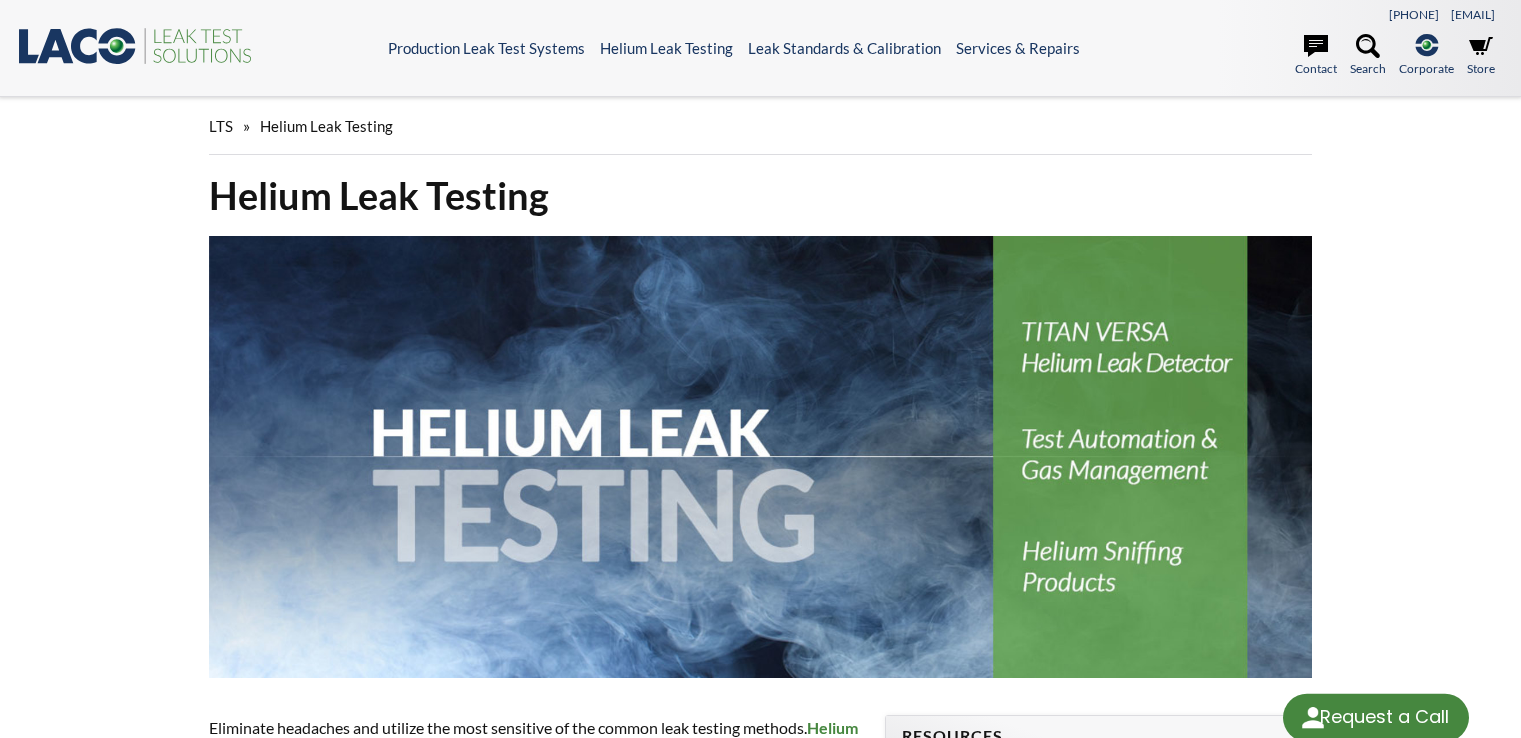 scroll, scrollTop: 0, scrollLeft: 0, axis: both 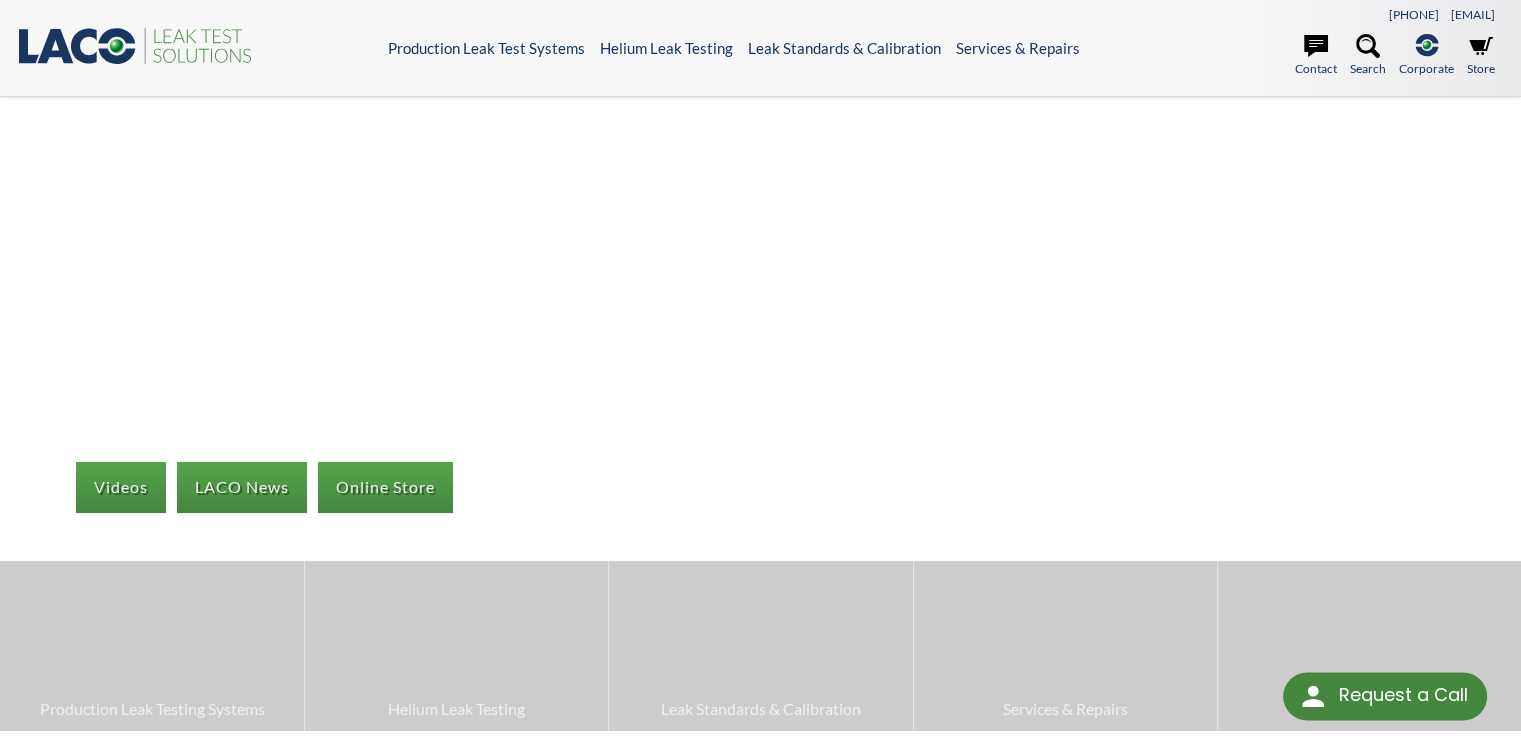 select 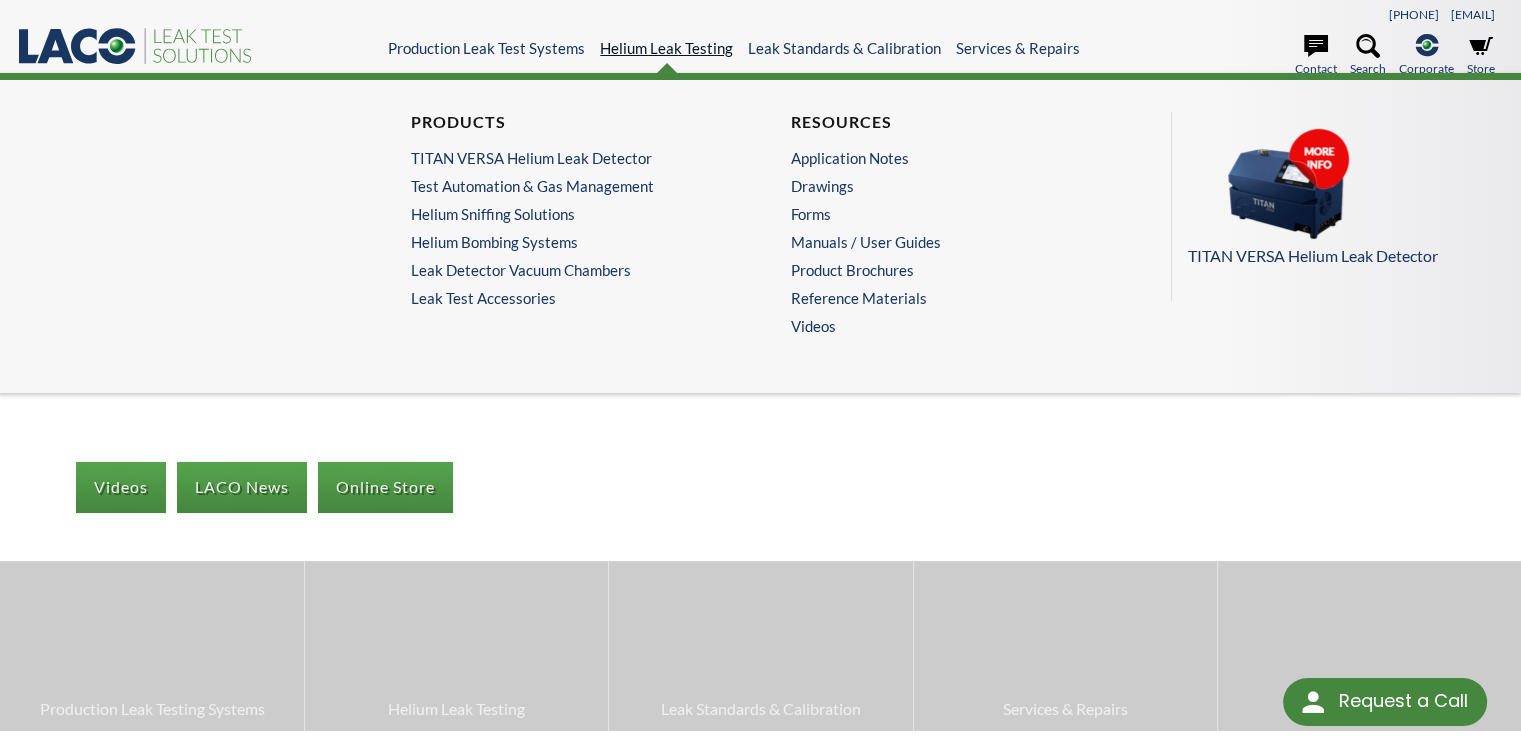 click on "Helium Leak Testing" at bounding box center (666, 48) 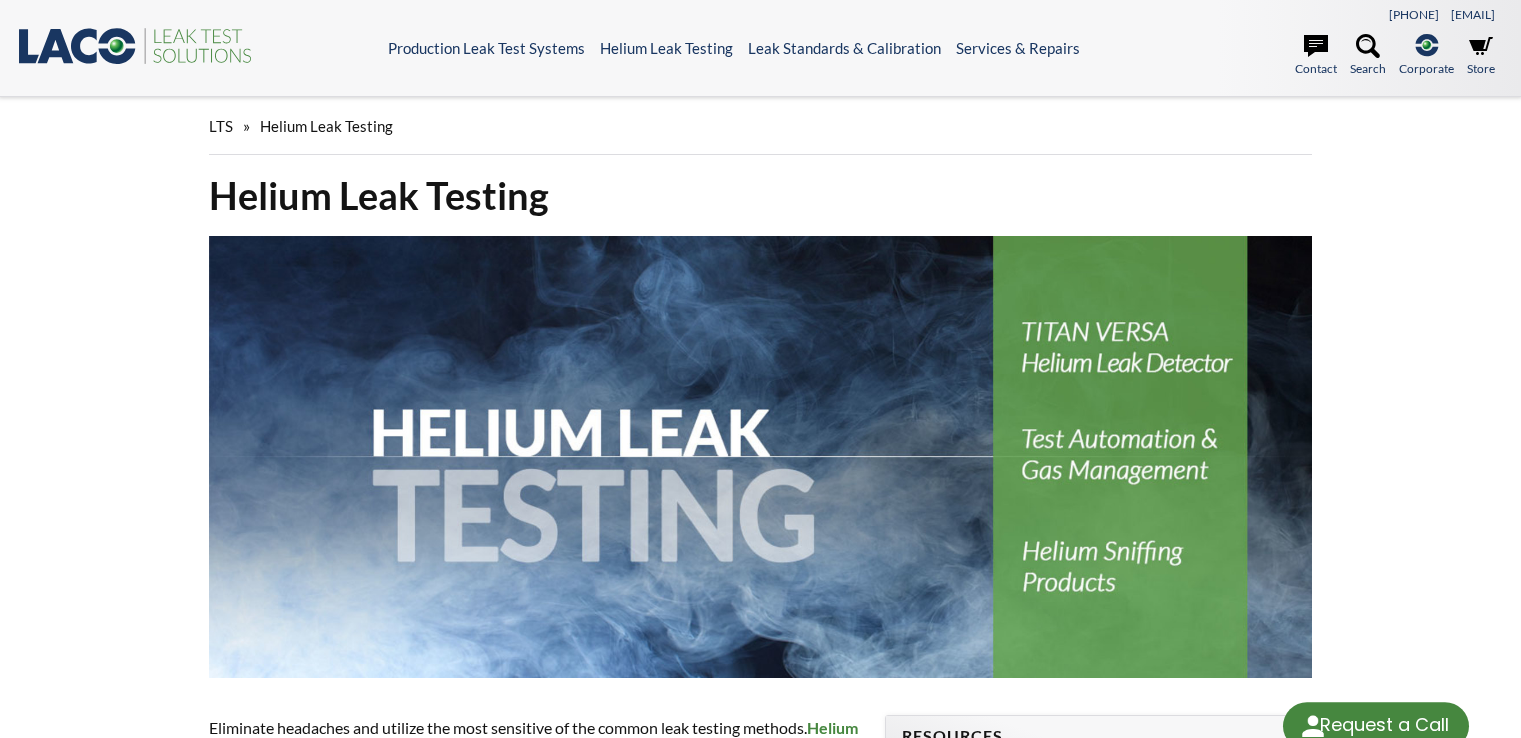 scroll, scrollTop: 0, scrollLeft: 0, axis: both 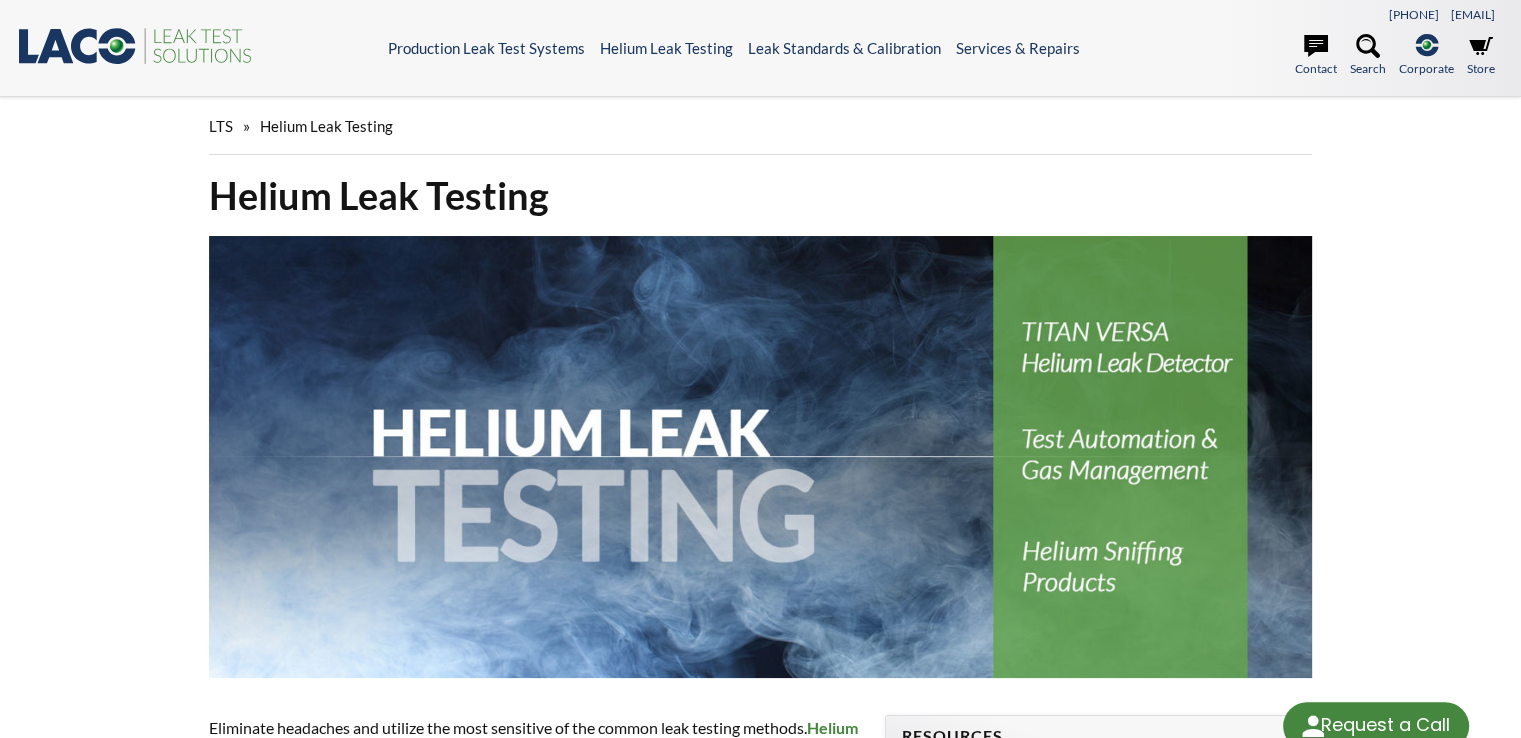 select 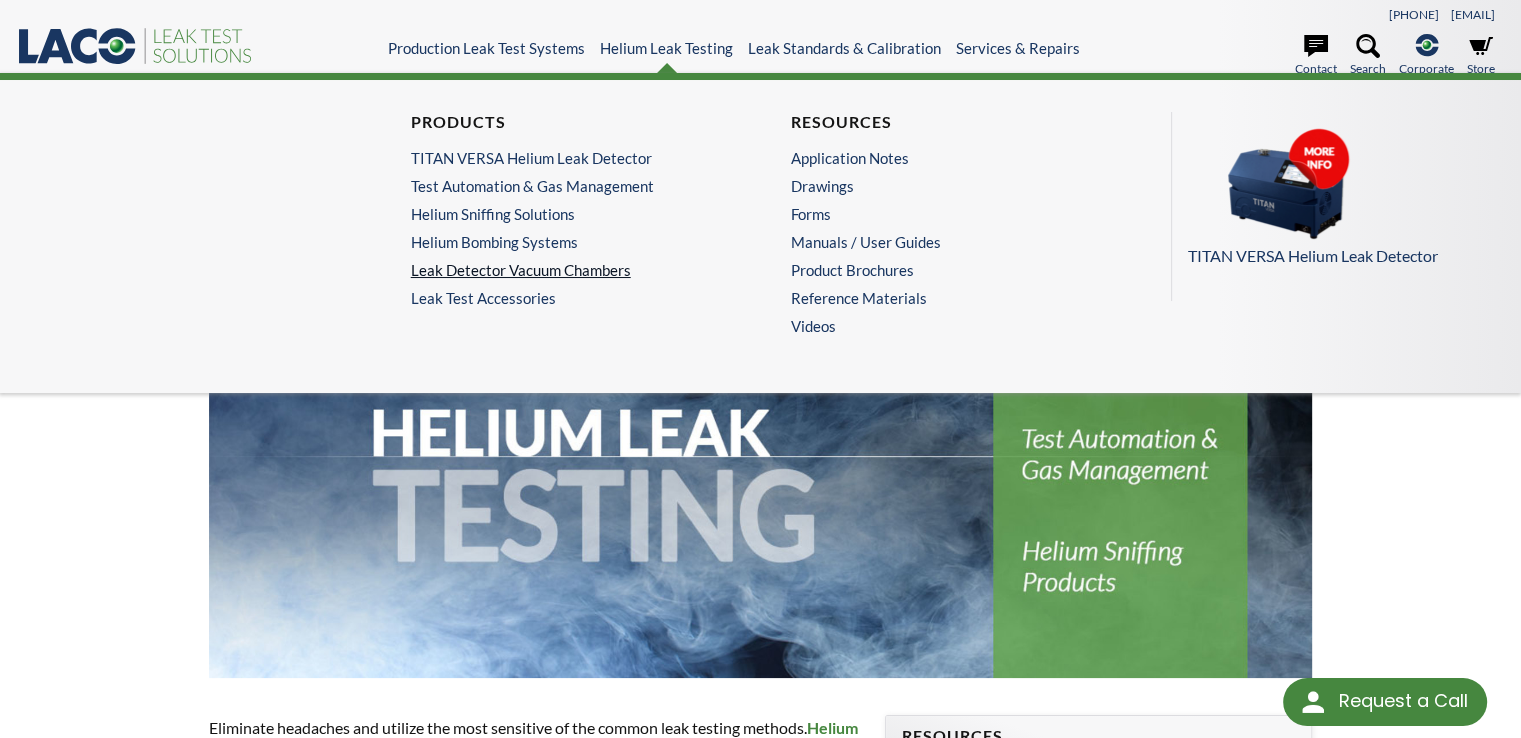 click on "Leak Detector Vacuum Chambers" at bounding box center [565, 270] 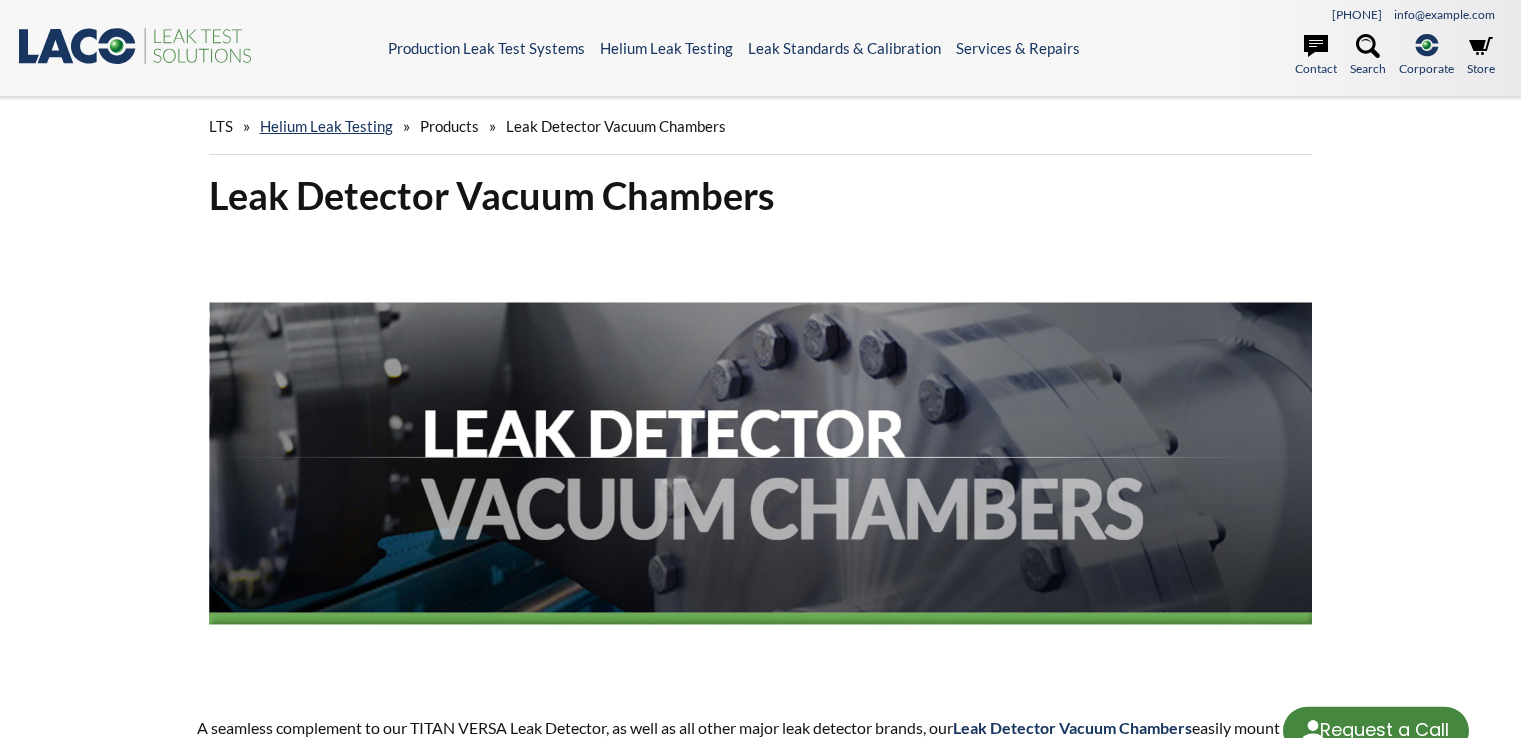 scroll, scrollTop: 0, scrollLeft: 0, axis: both 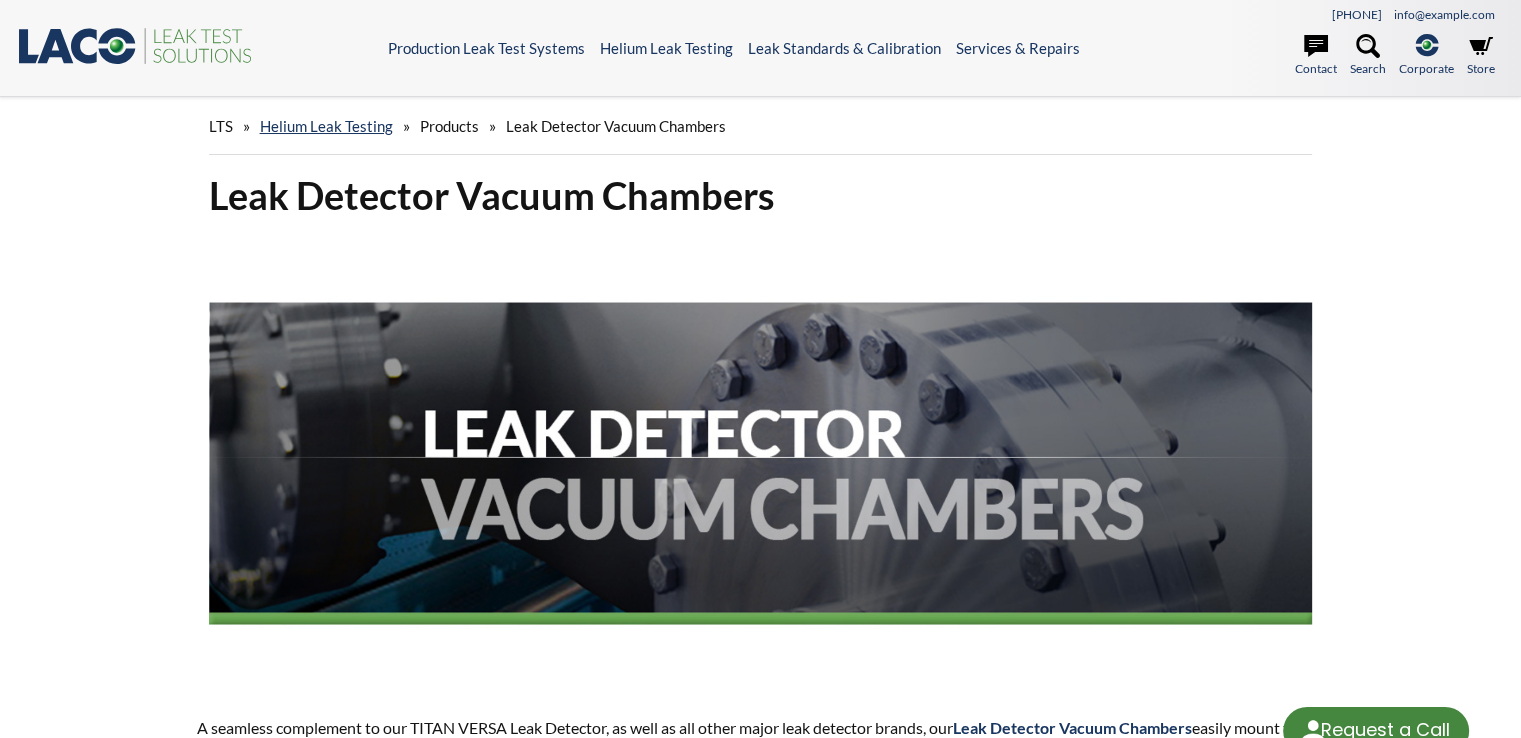 select 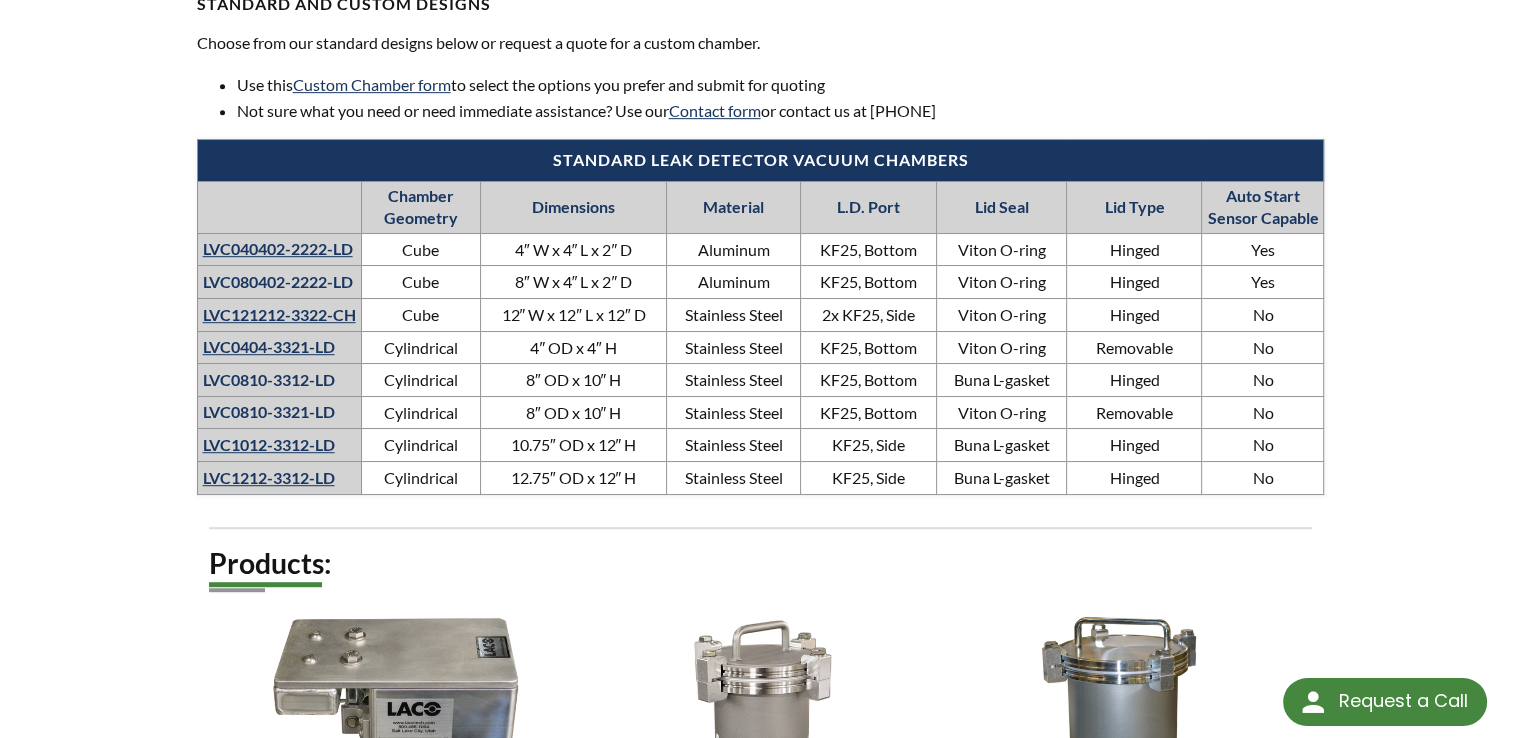 scroll, scrollTop: 1100, scrollLeft: 0, axis: vertical 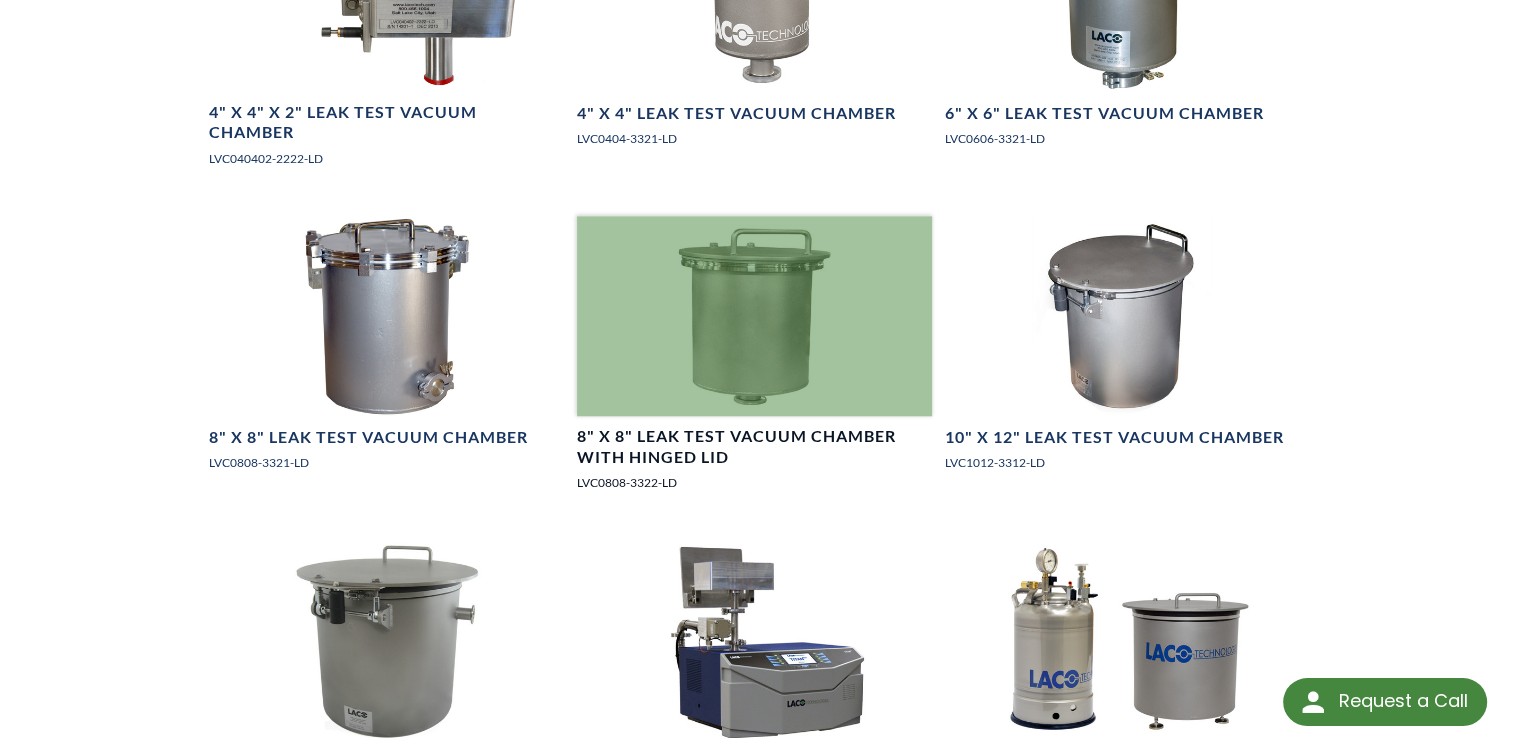 click at bounding box center [755, 316] 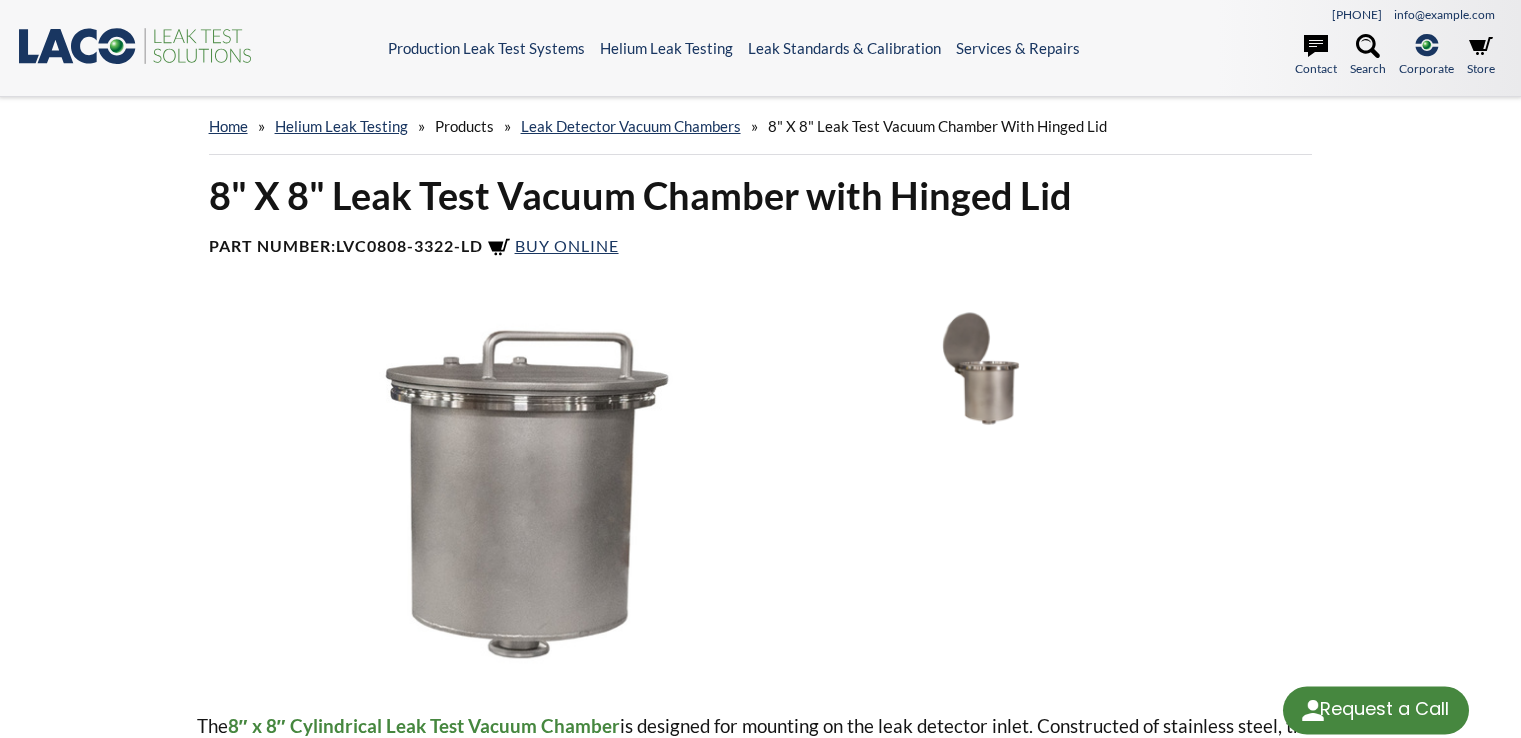 scroll, scrollTop: 0, scrollLeft: 0, axis: both 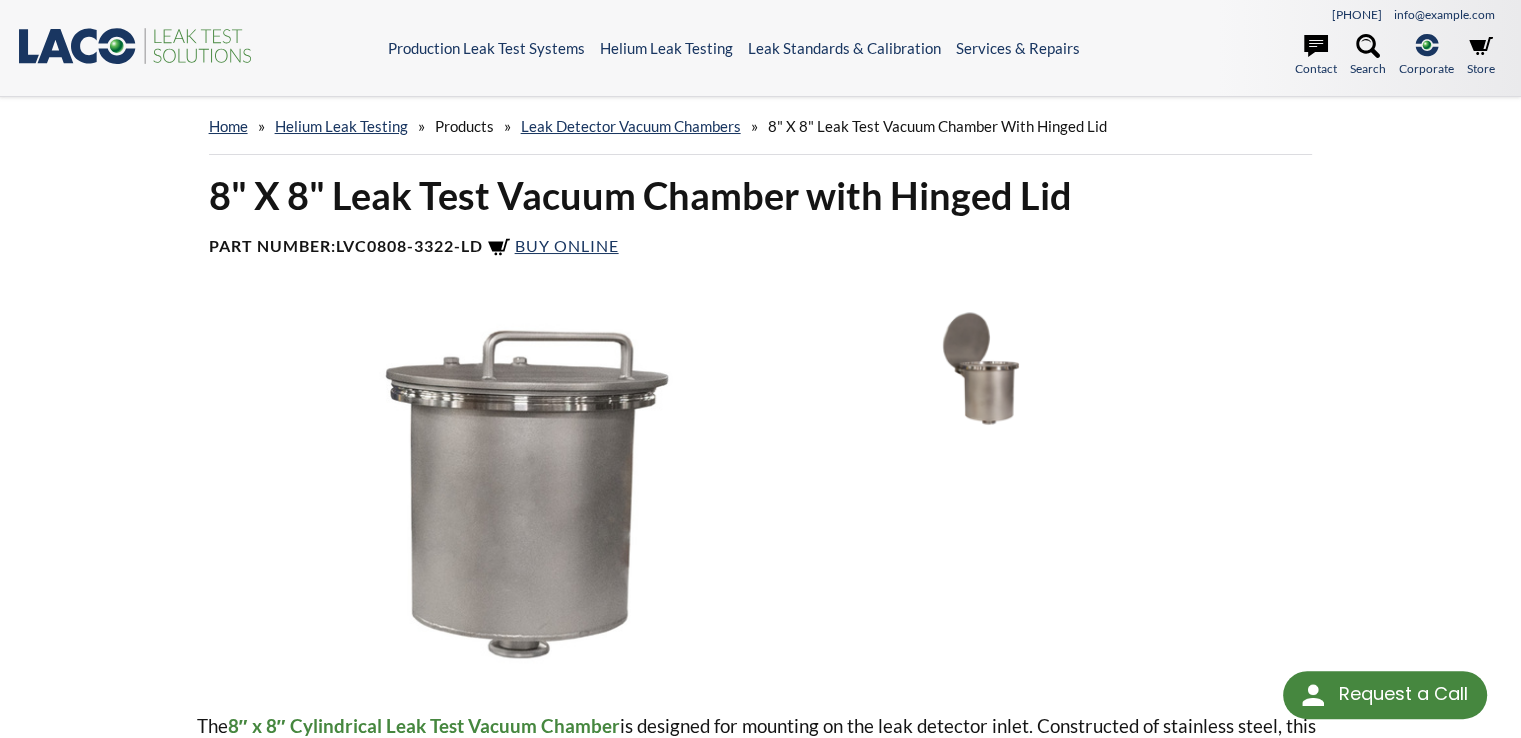 select 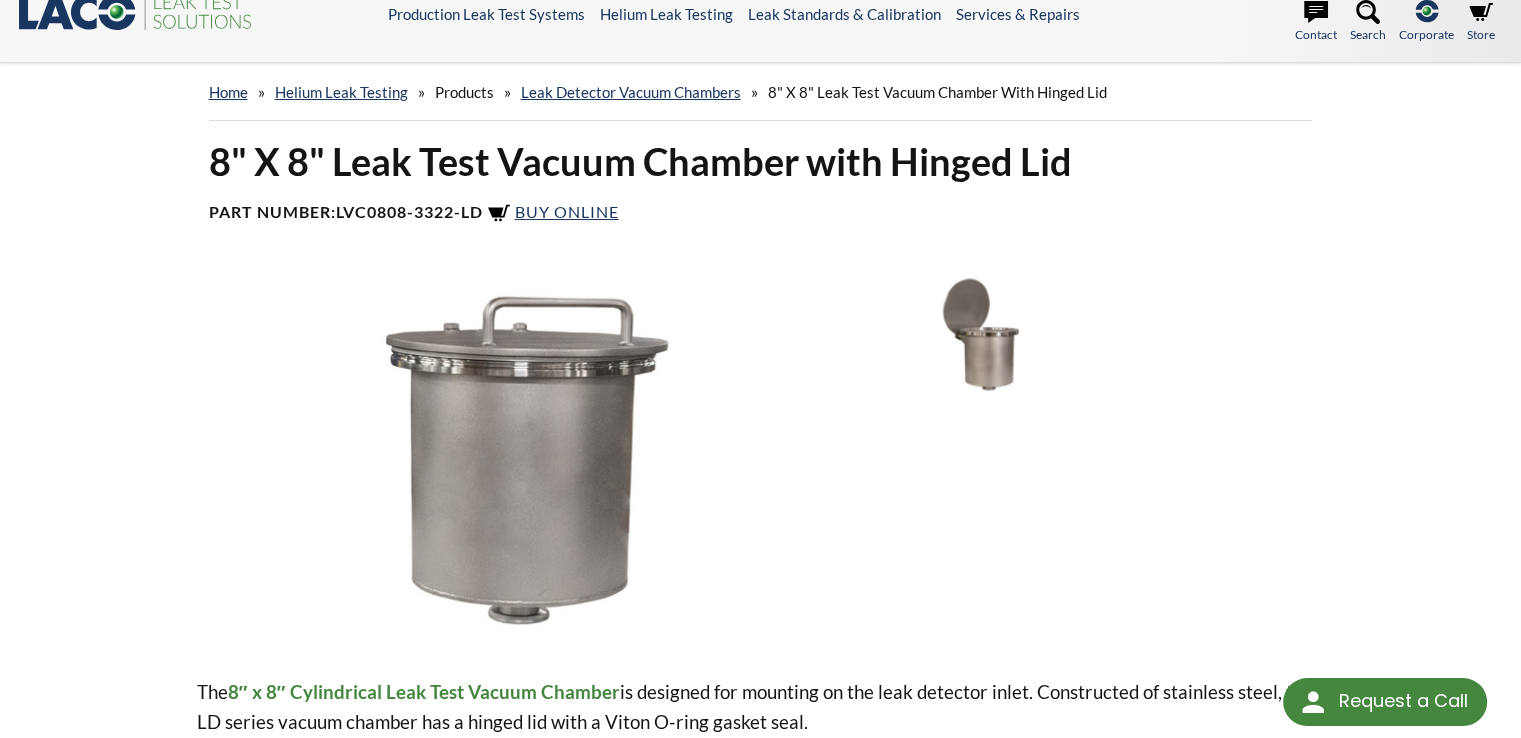 scroll, scrollTop: 0, scrollLeft: 0, axis: both 